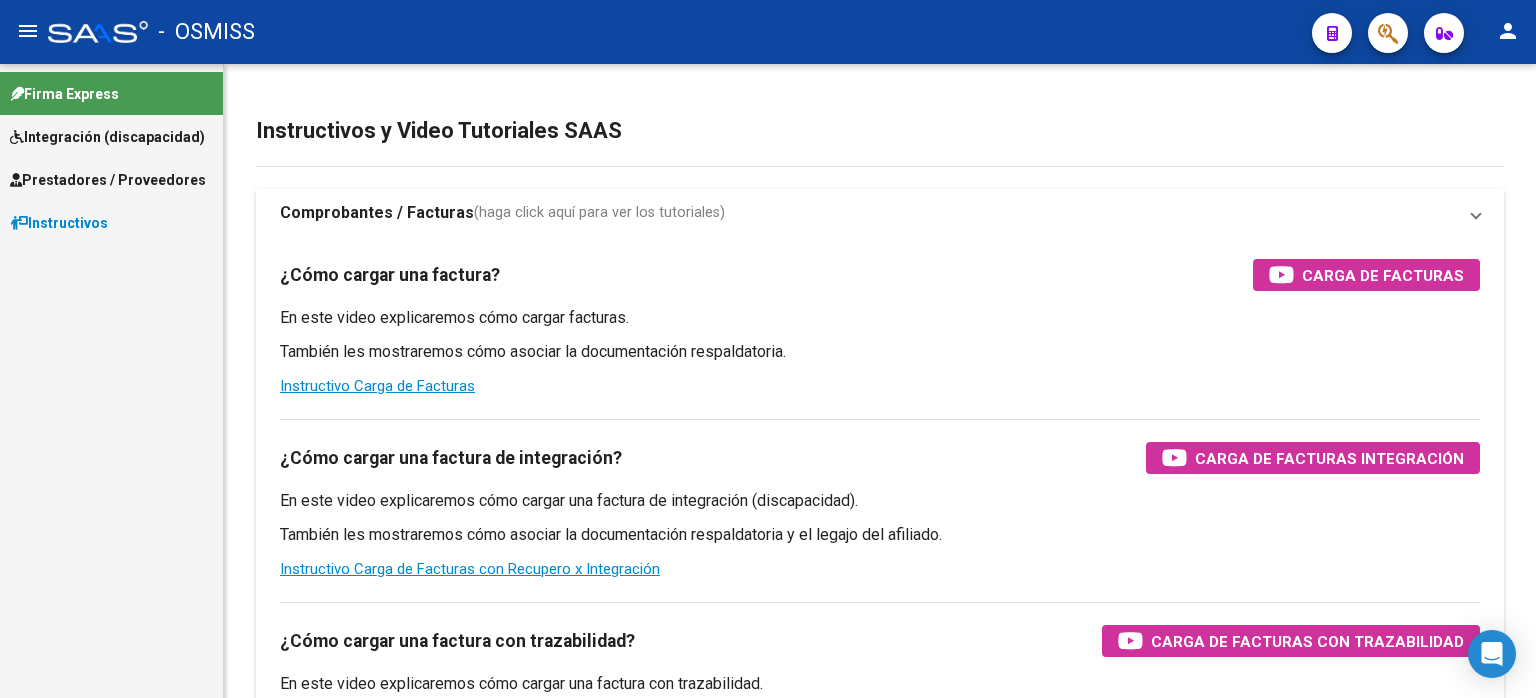 scroll, scrollTop: 0, scrollLeft: 0, axis: both 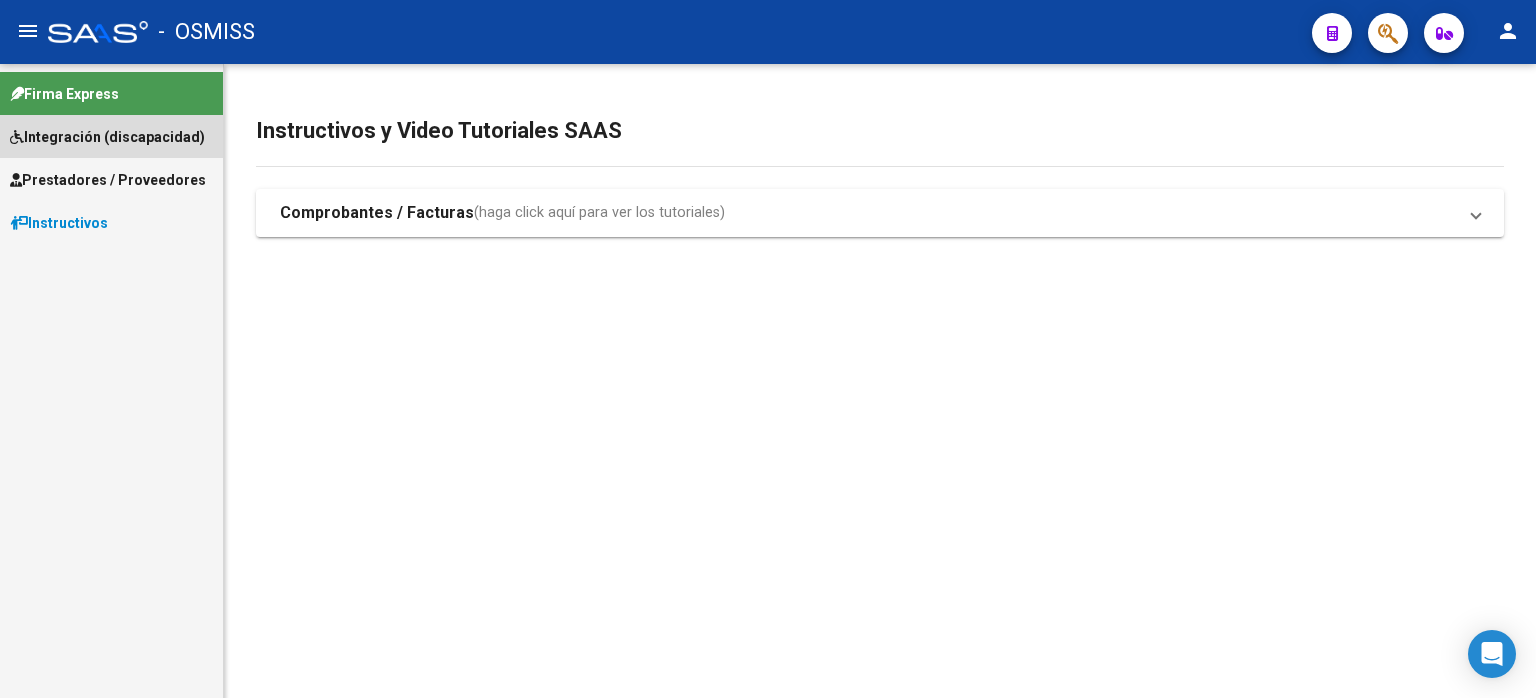 click on "Integración (discapacidad)" at bounding box center [107, 137] 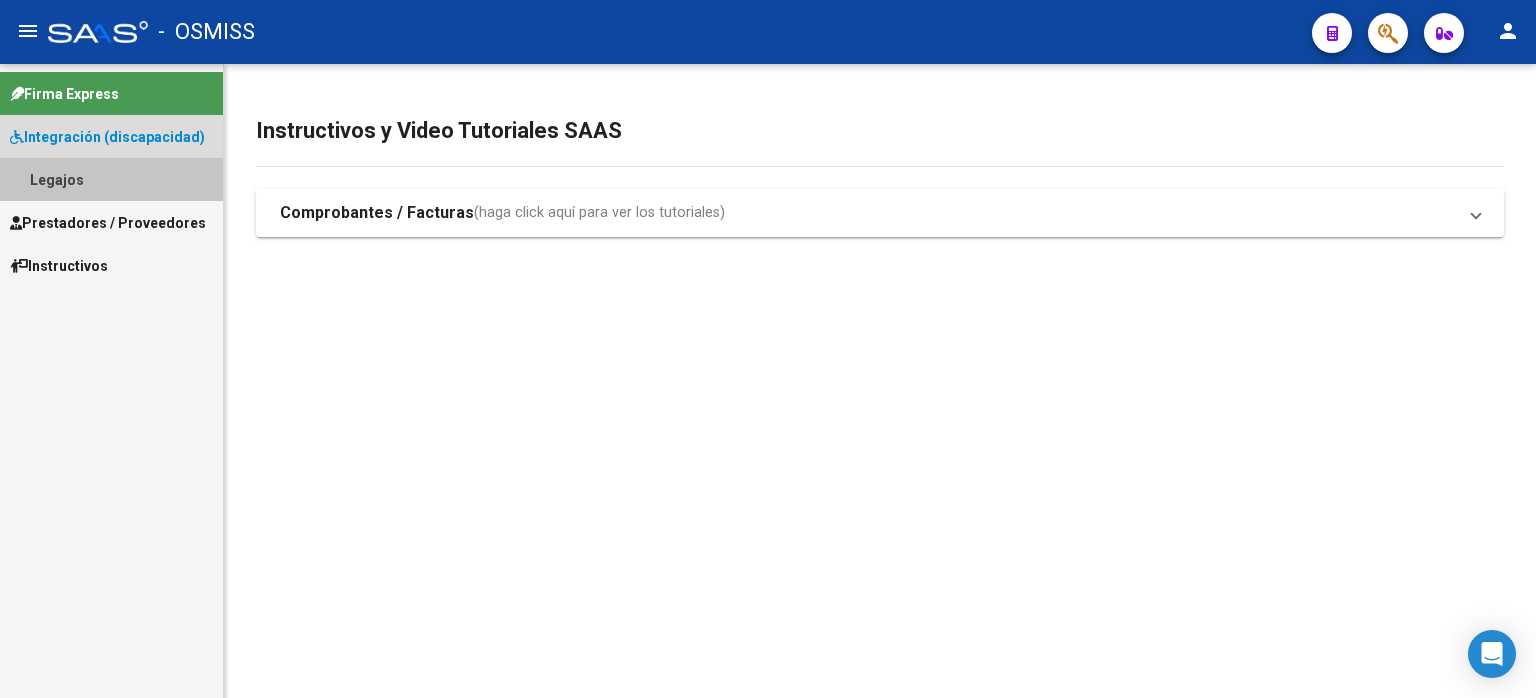 click on "Legajos" at bounding box center [111, 179] 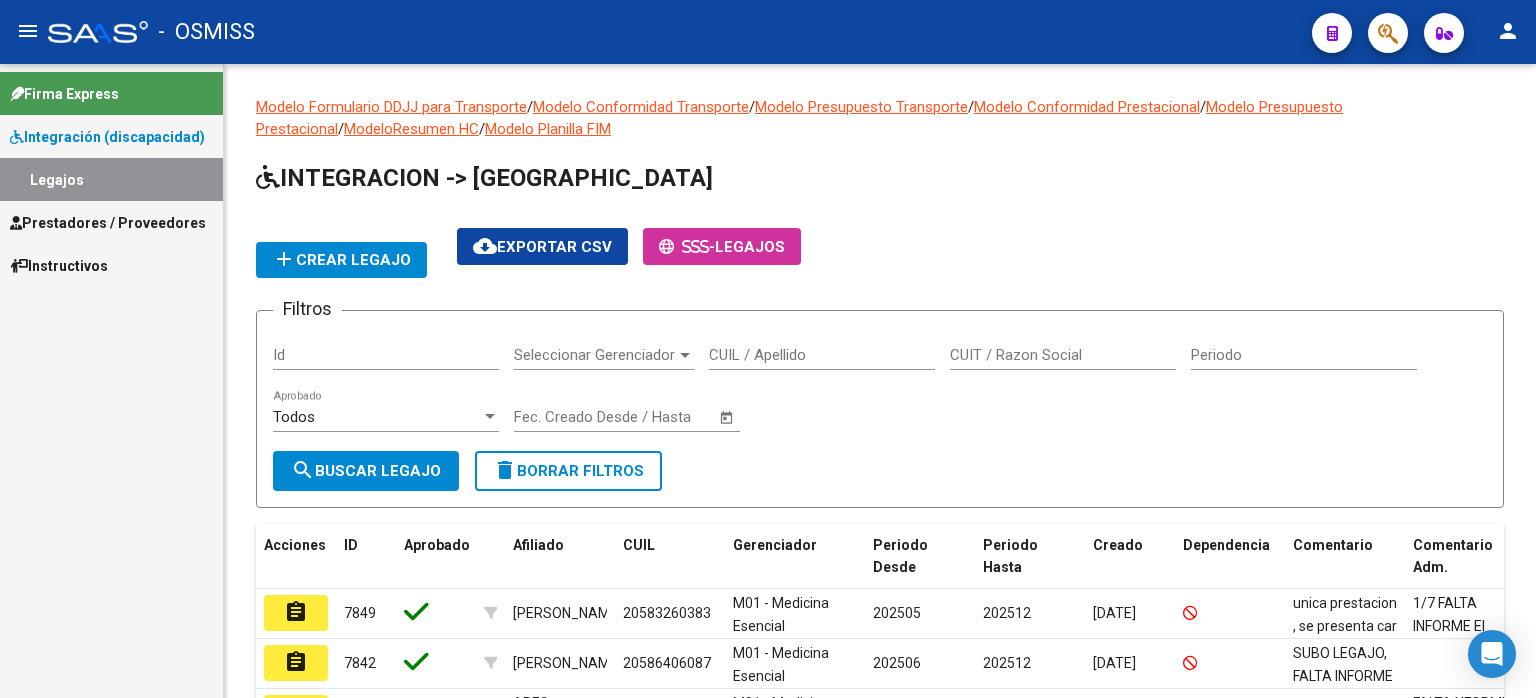 click on "CUIL / Apellido" at bounding box center [822, 355] 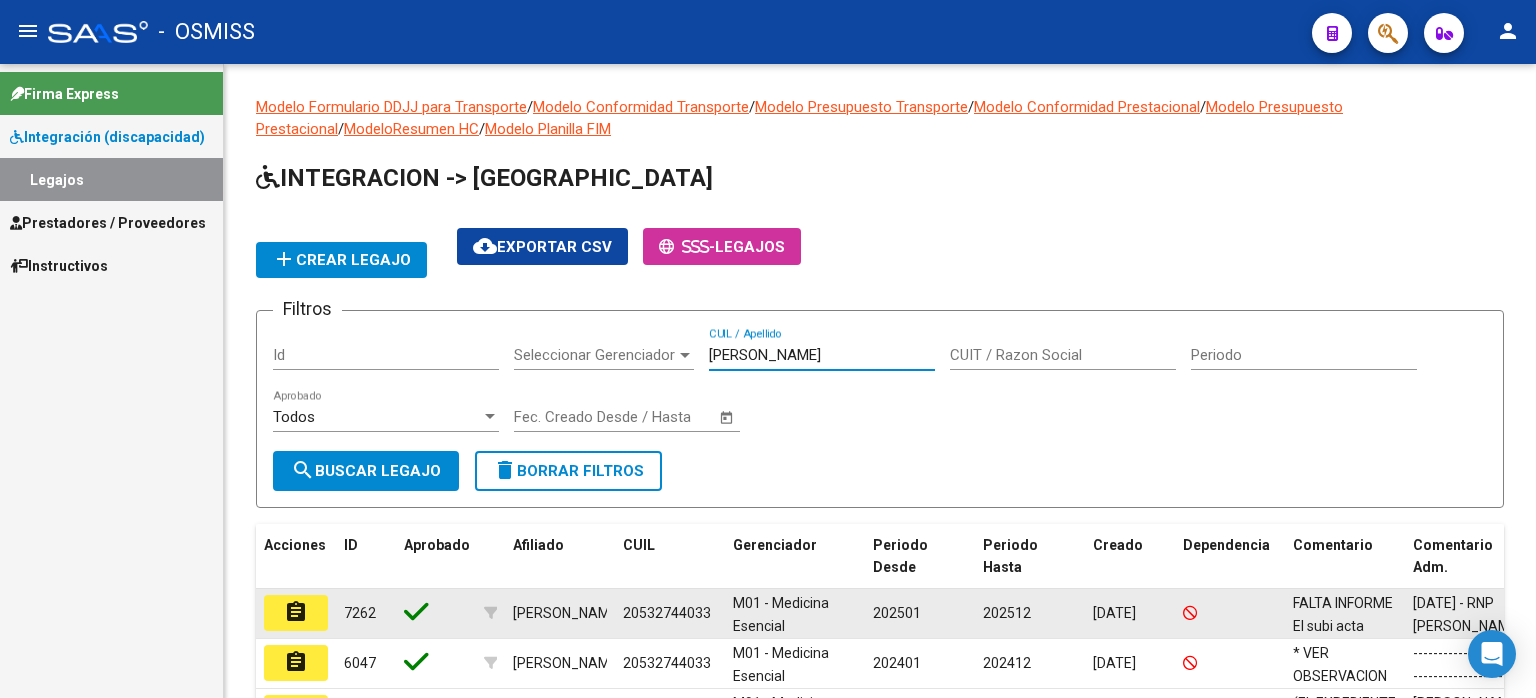 type on "marty" 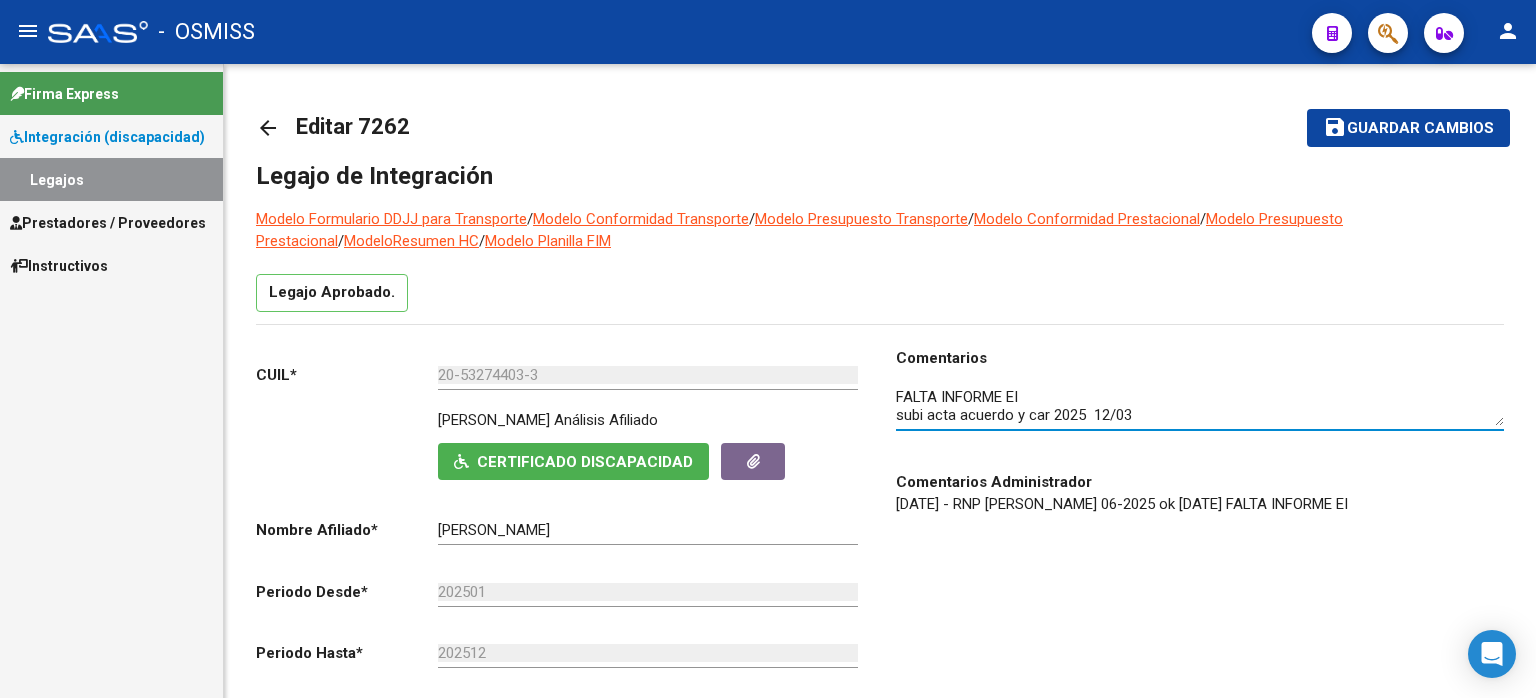 drag, startPoint x: 1494, startPoint y: 425, endPoint x: 1494, endPoint y: 495, distance: 70 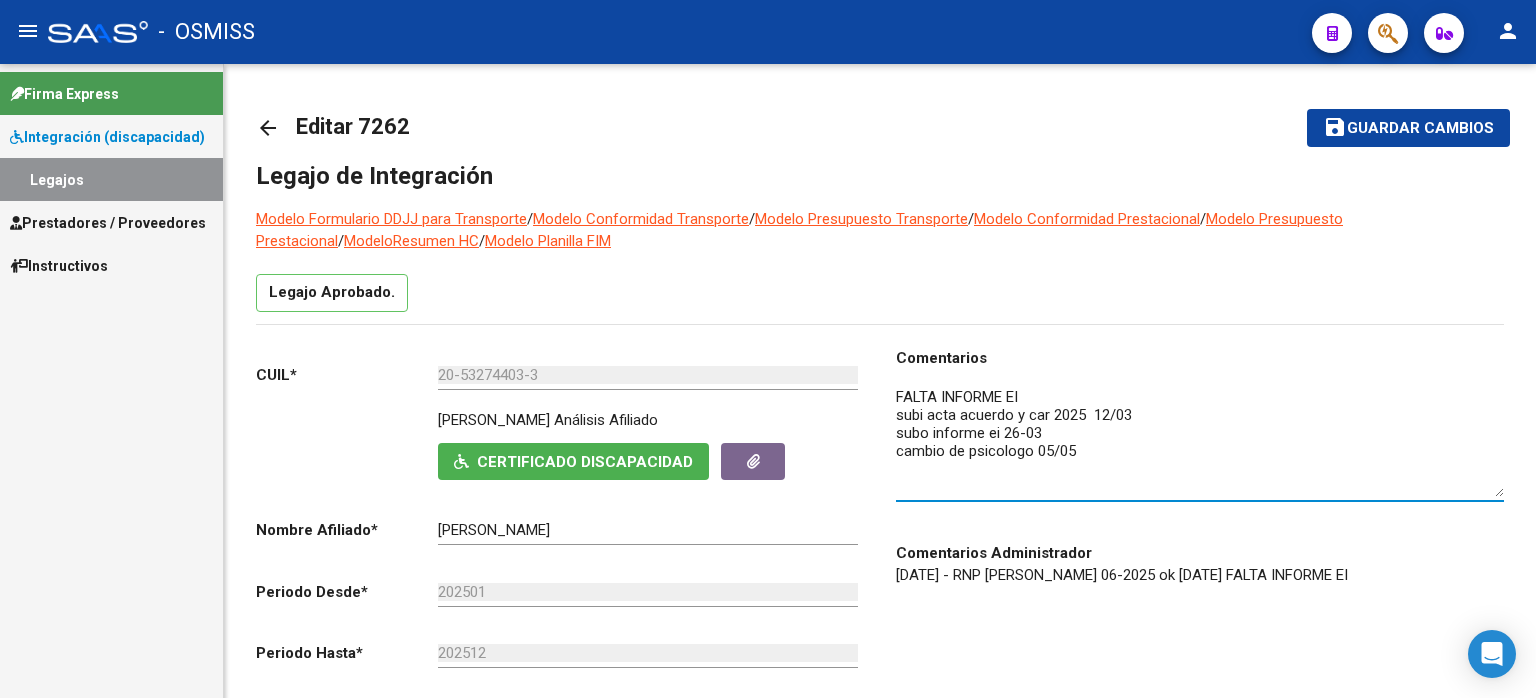 drag, startPoint x: 1499, startPoint y: 422, endPoint x: 1499, endPoint y: 494, distance: 72 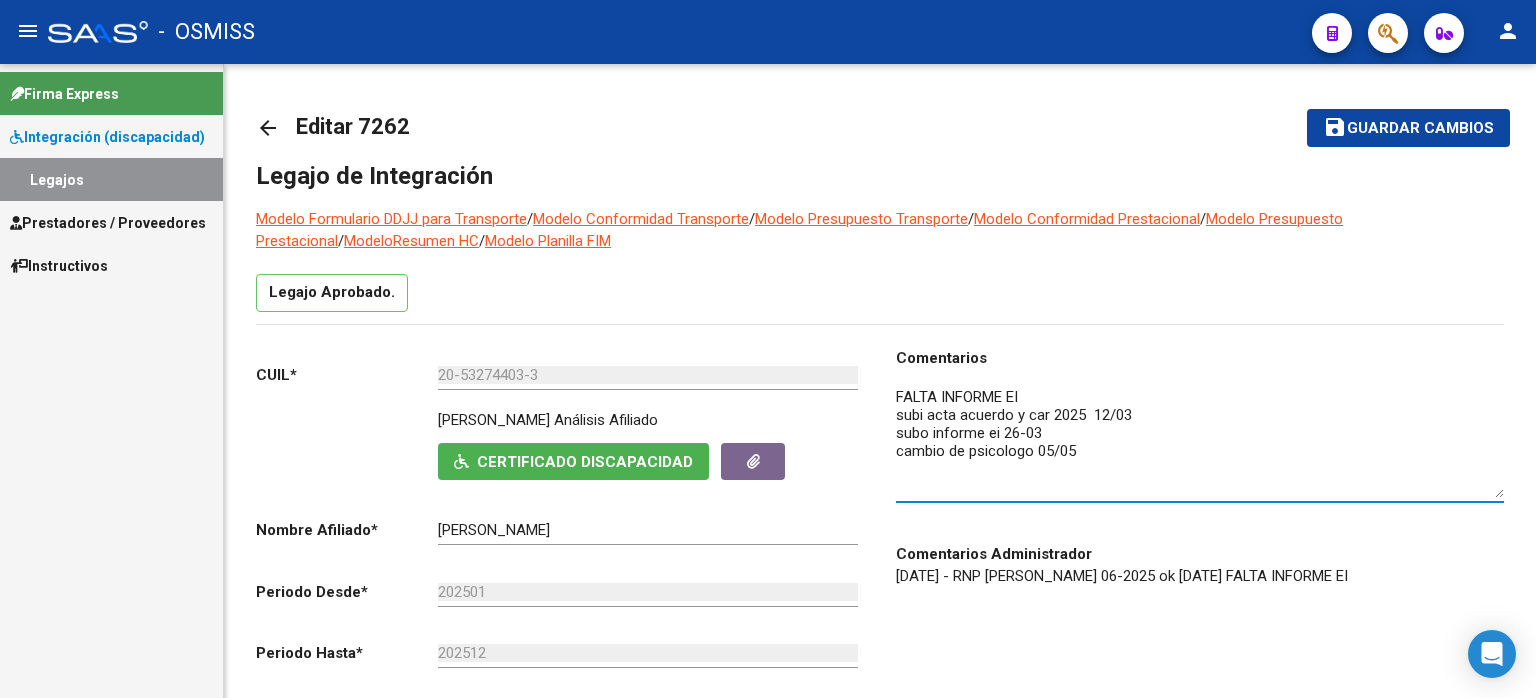 click 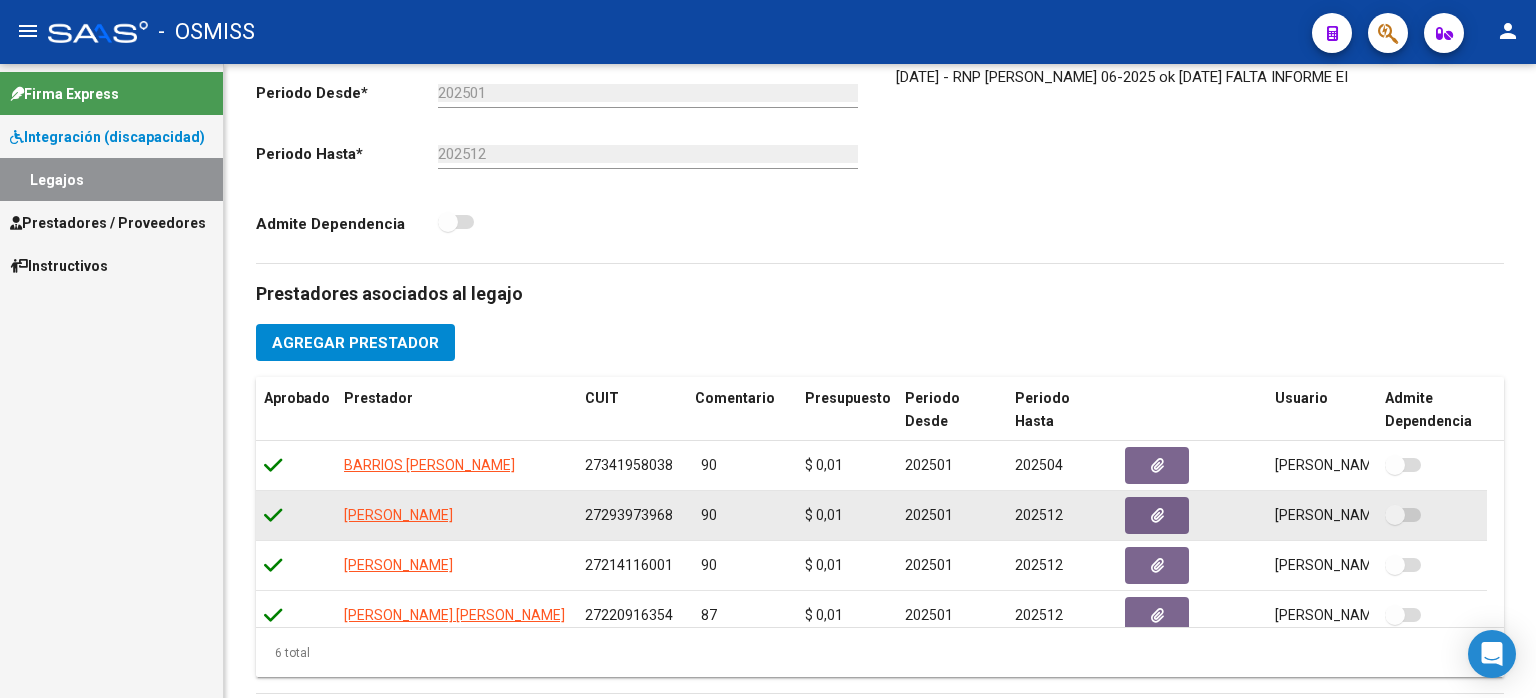 scroll, scrollTop: 1024, scrollLeft: 0, axis: vertical 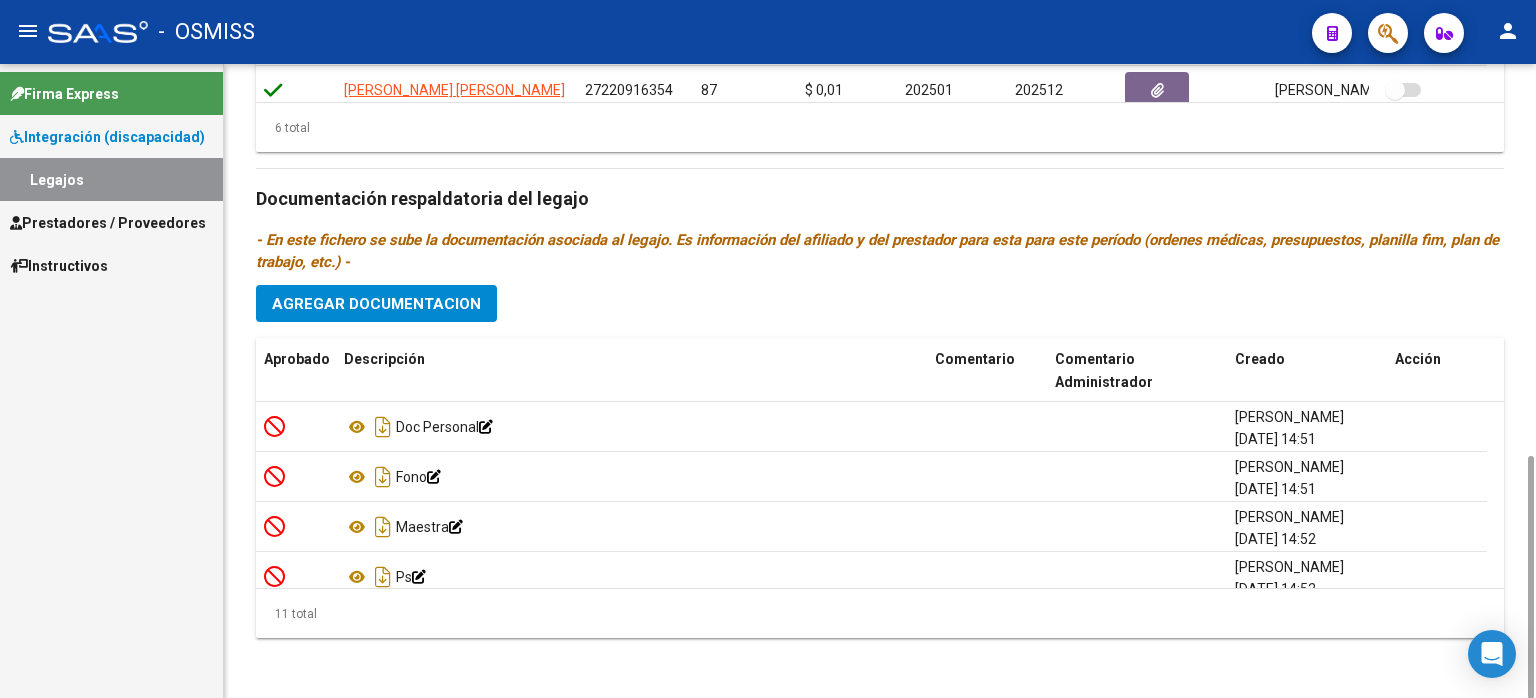 type on "FALTA INFORME EI
subi acta acuerdo y car 2025  12/03
subo informe ei 26-03
cambio de psicologo 05/05
agrego RNP de JULIA COSTA" 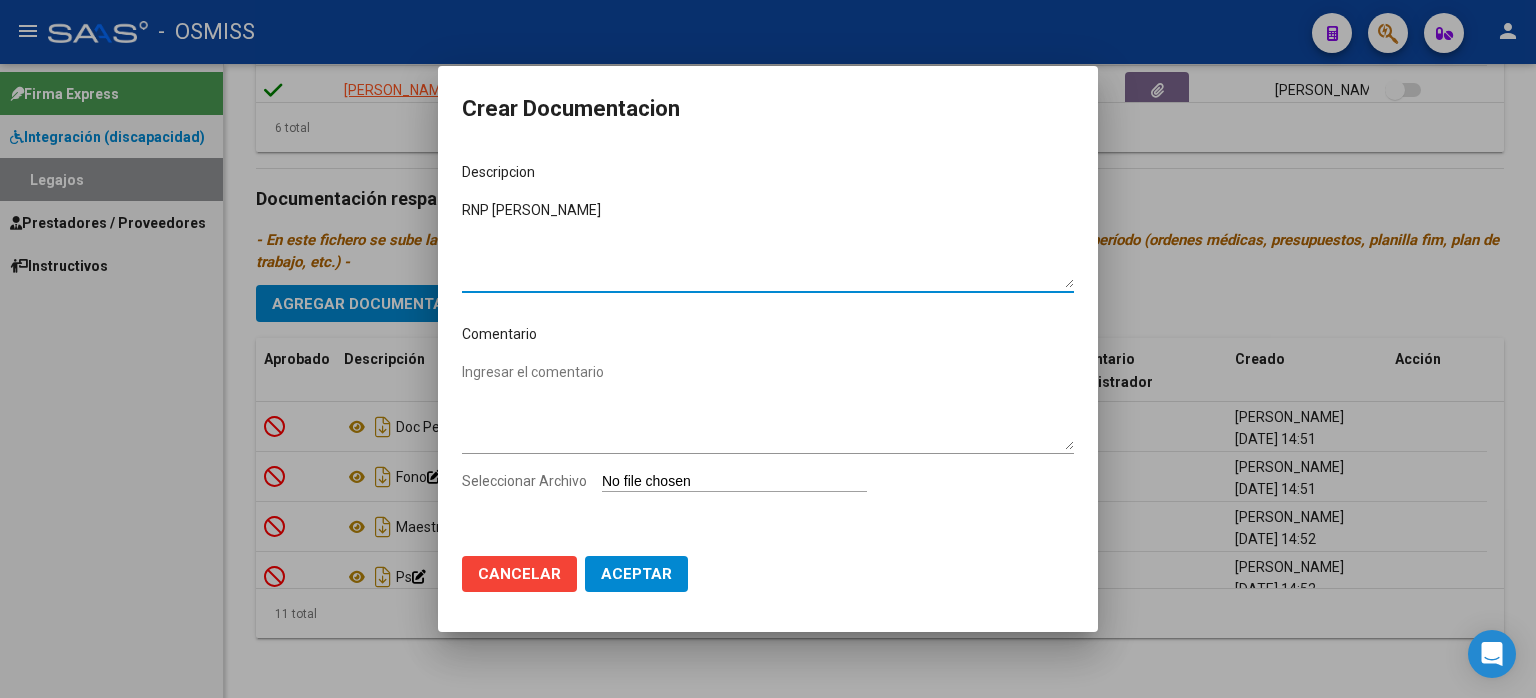 type on "RNP JULIA COSTA" 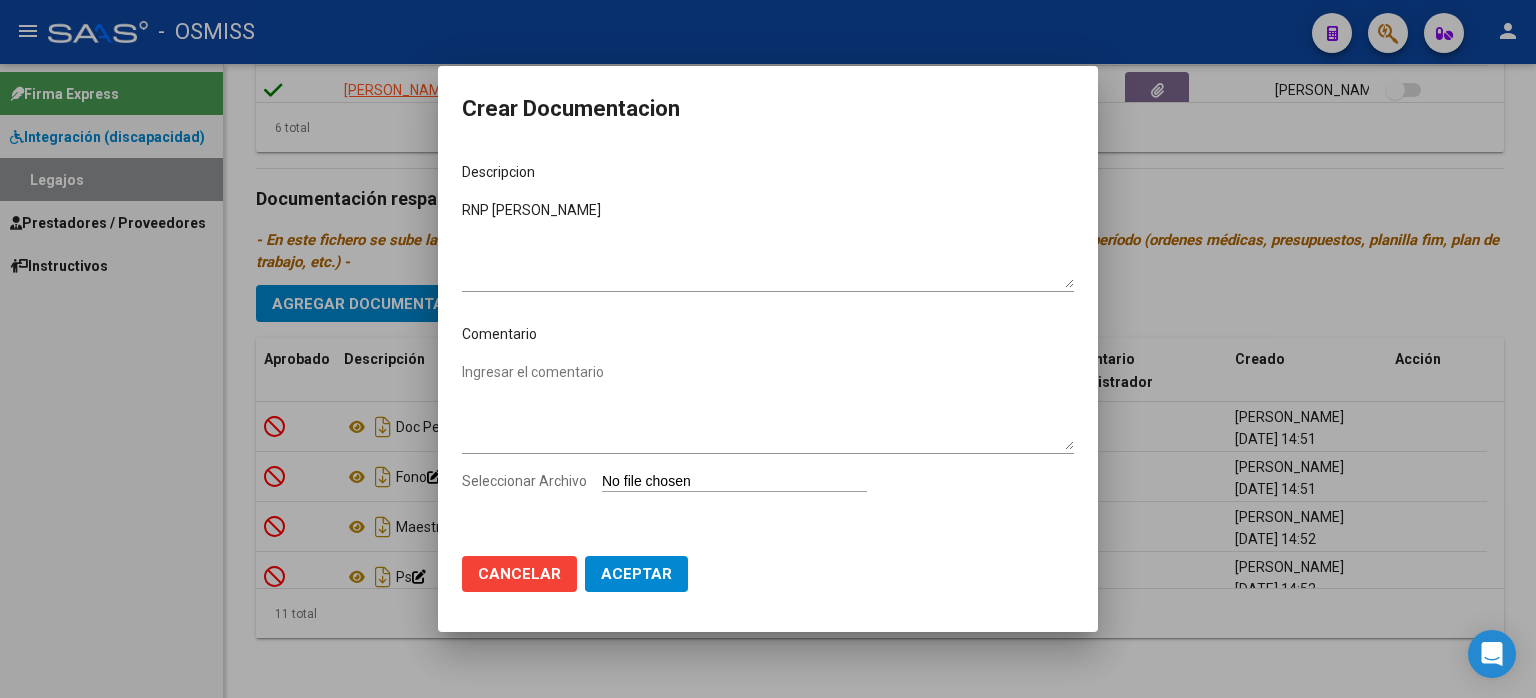 click on "Seleccionar Archivo" at bounding box center [734, 482] 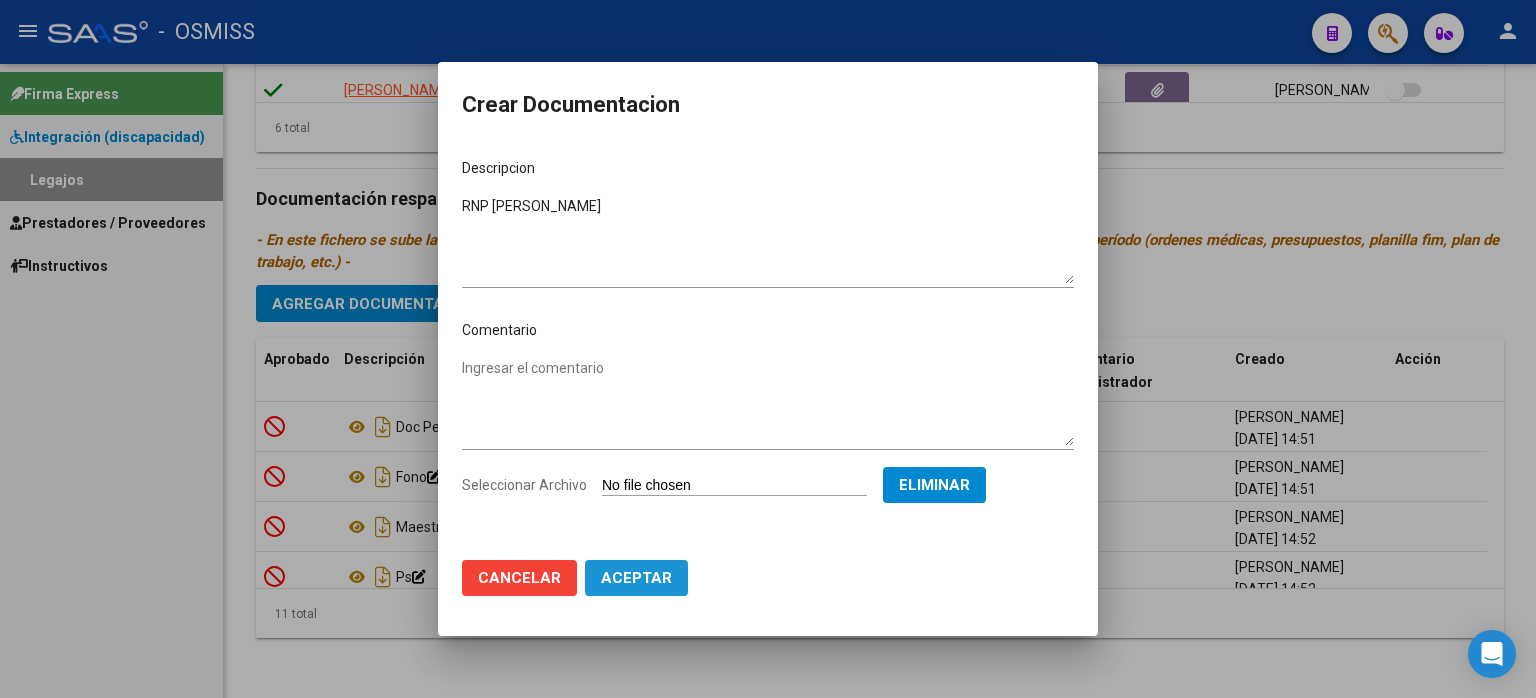click on "Aceptar" 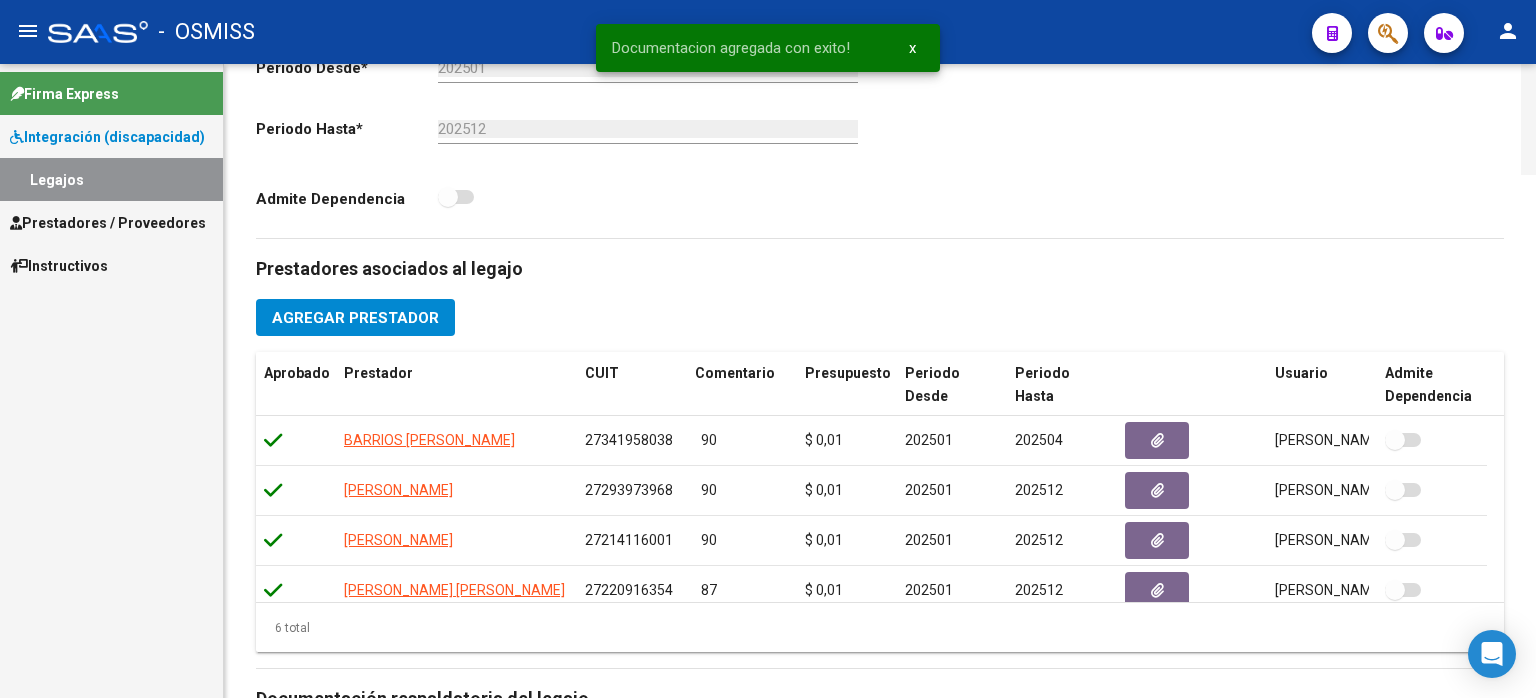 scroll, scrollTop: 0, scrollLeft: 0, axis: both 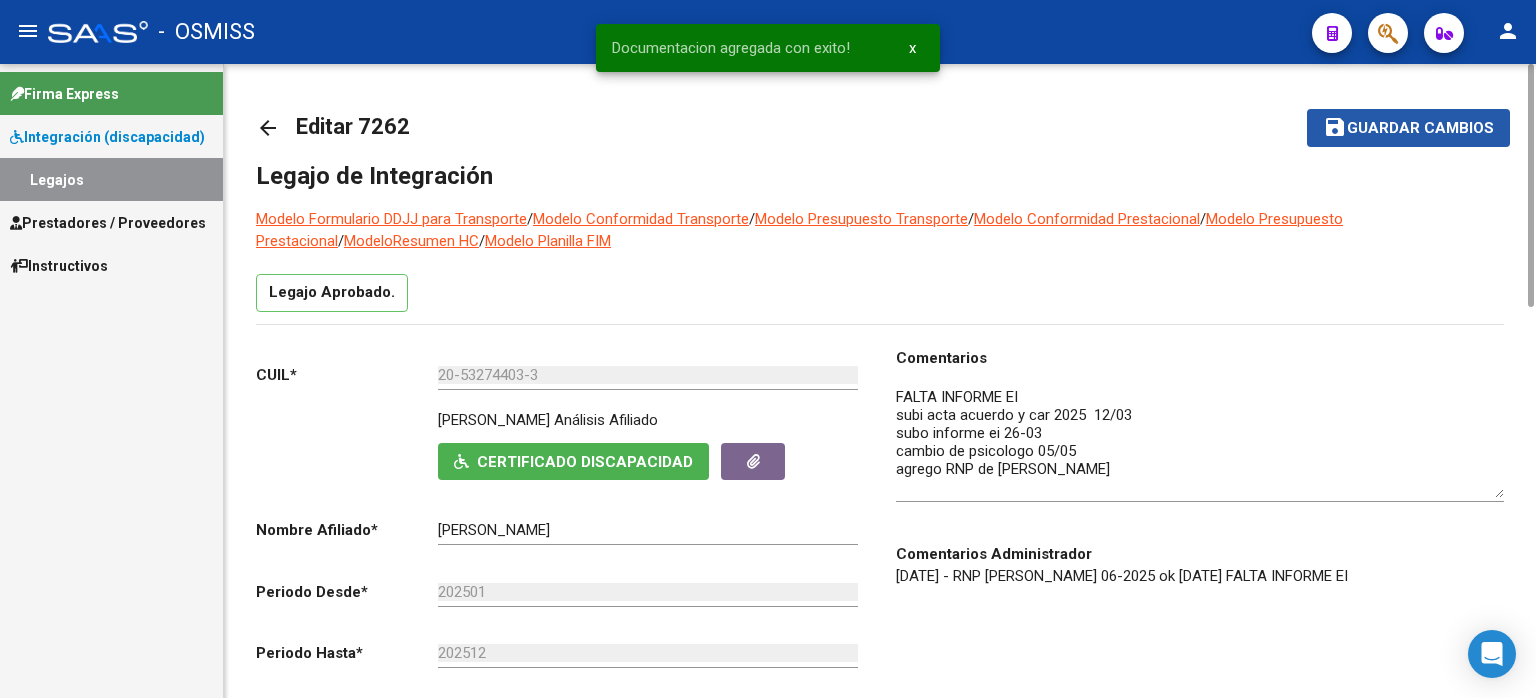 click on "save Guardar cambios" 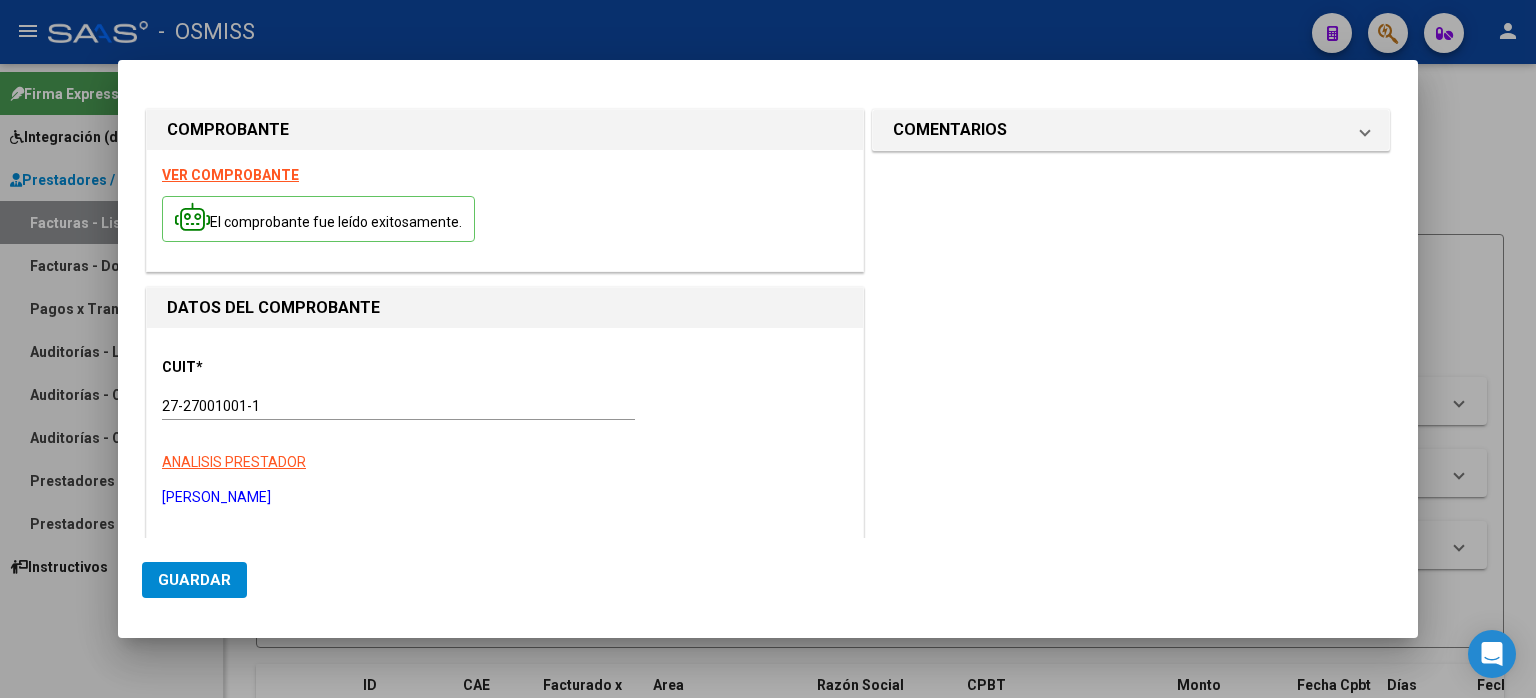 scroll, scrollTop: 0, scrollLeft: 0, axis: both 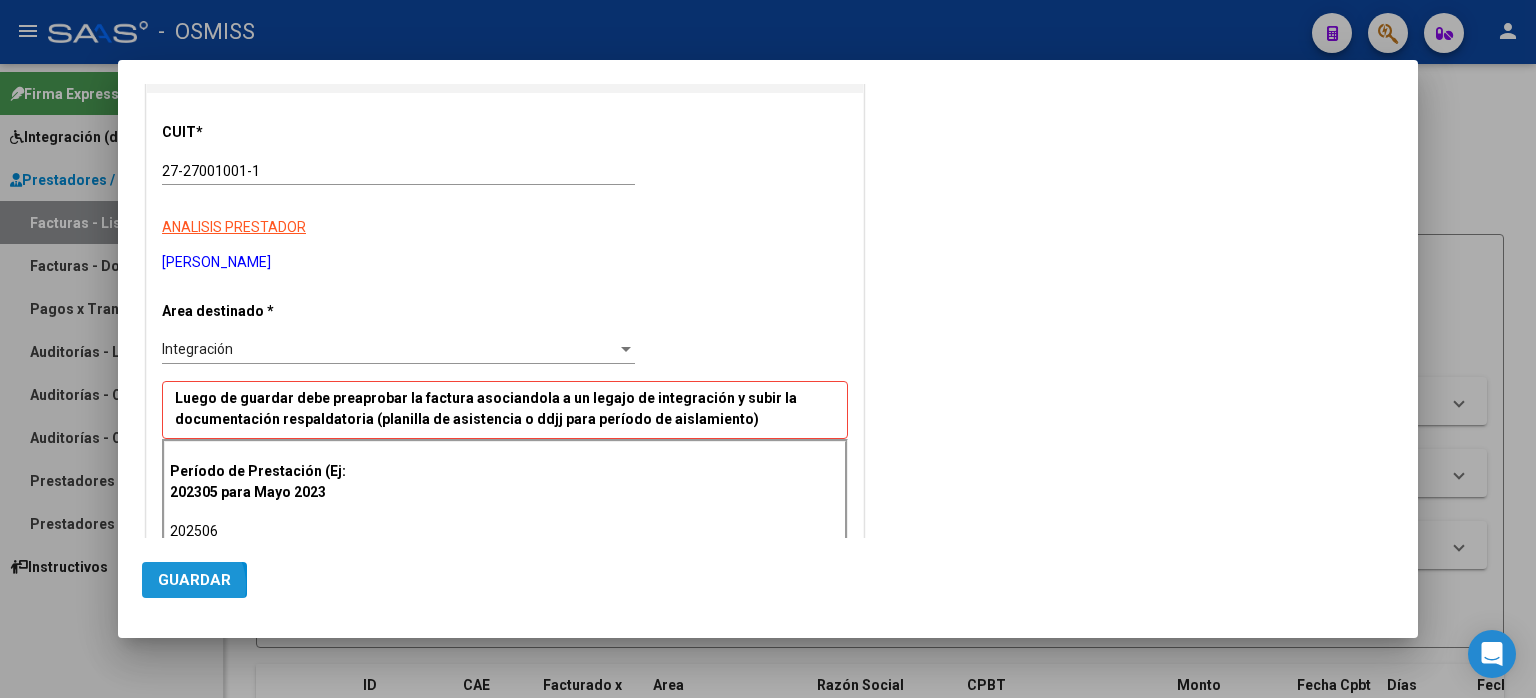 click on "Guardar" 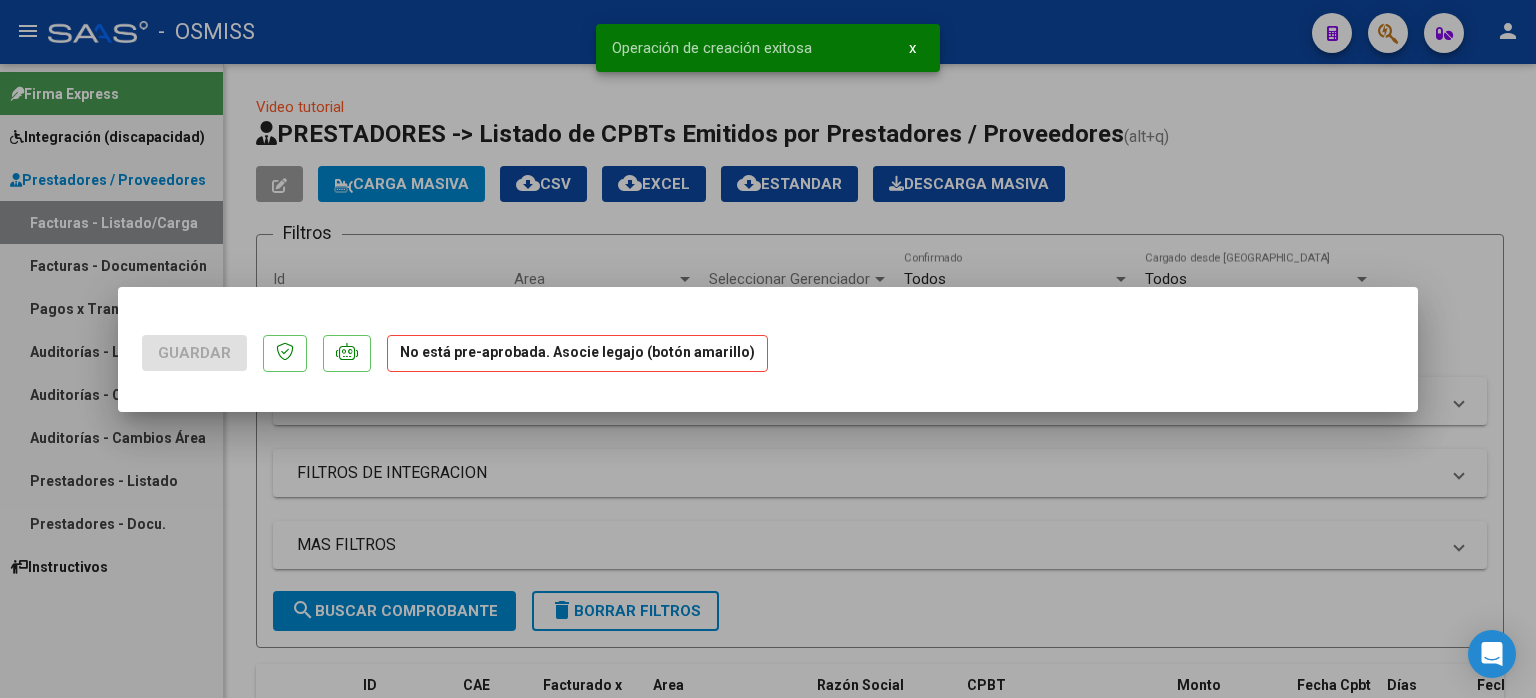 scroll, scrollTop: 0, scrollLeft: 0, axis: both 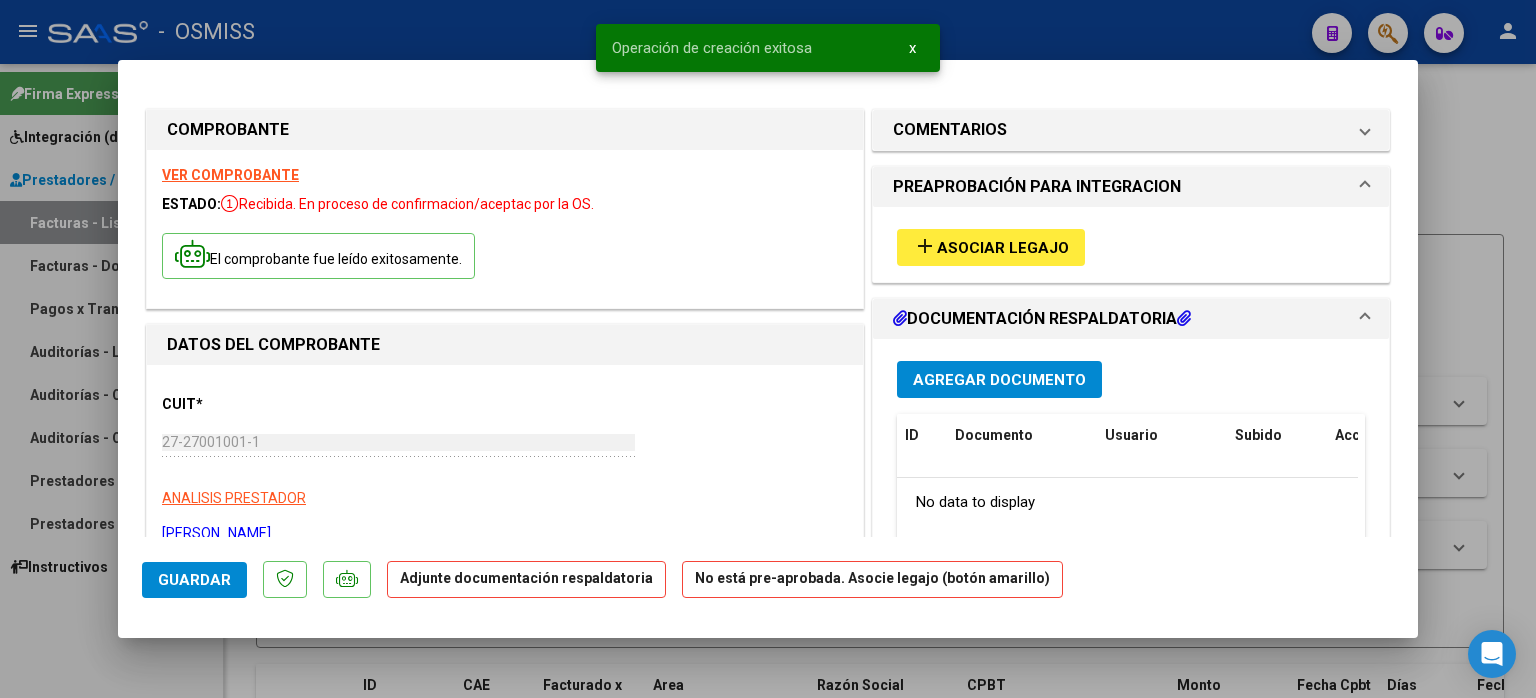 click on "add Asociar Legajo" at bounding box center [991, 247] 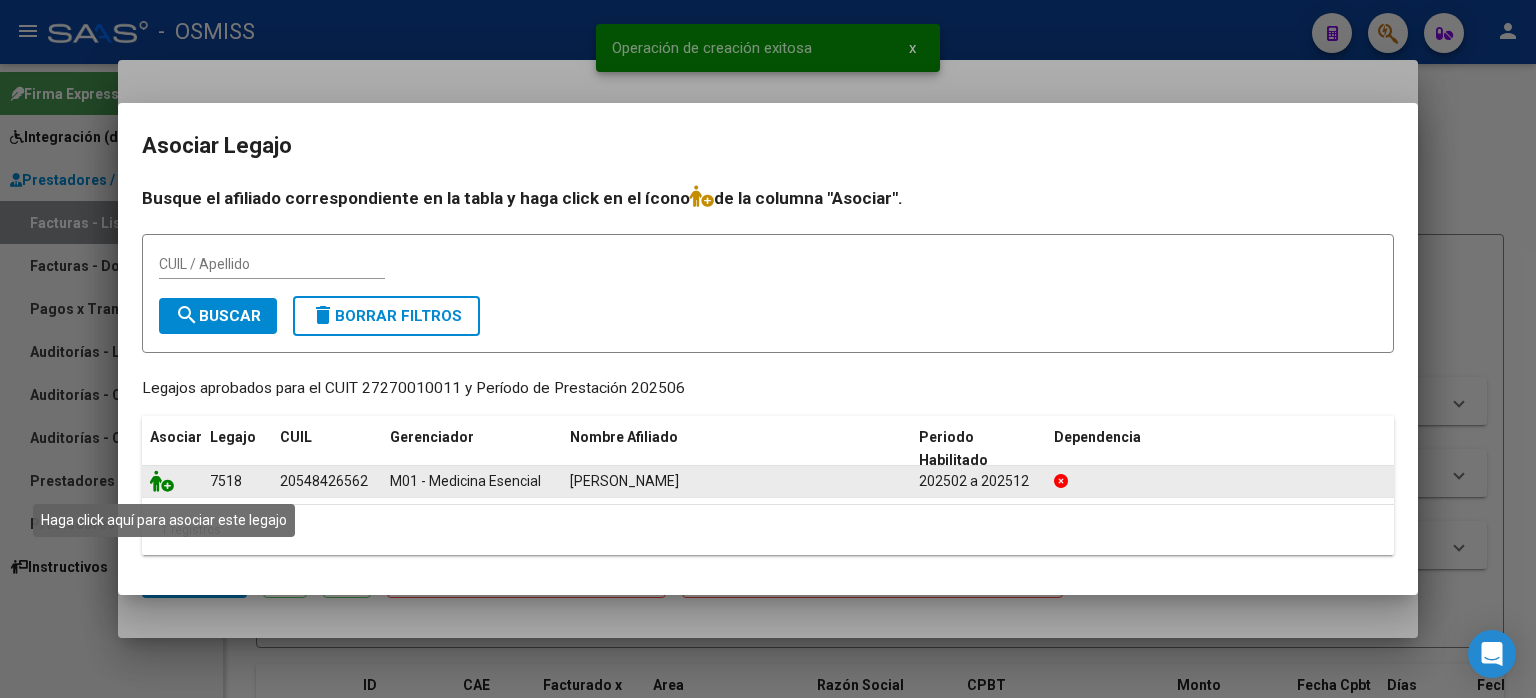 click 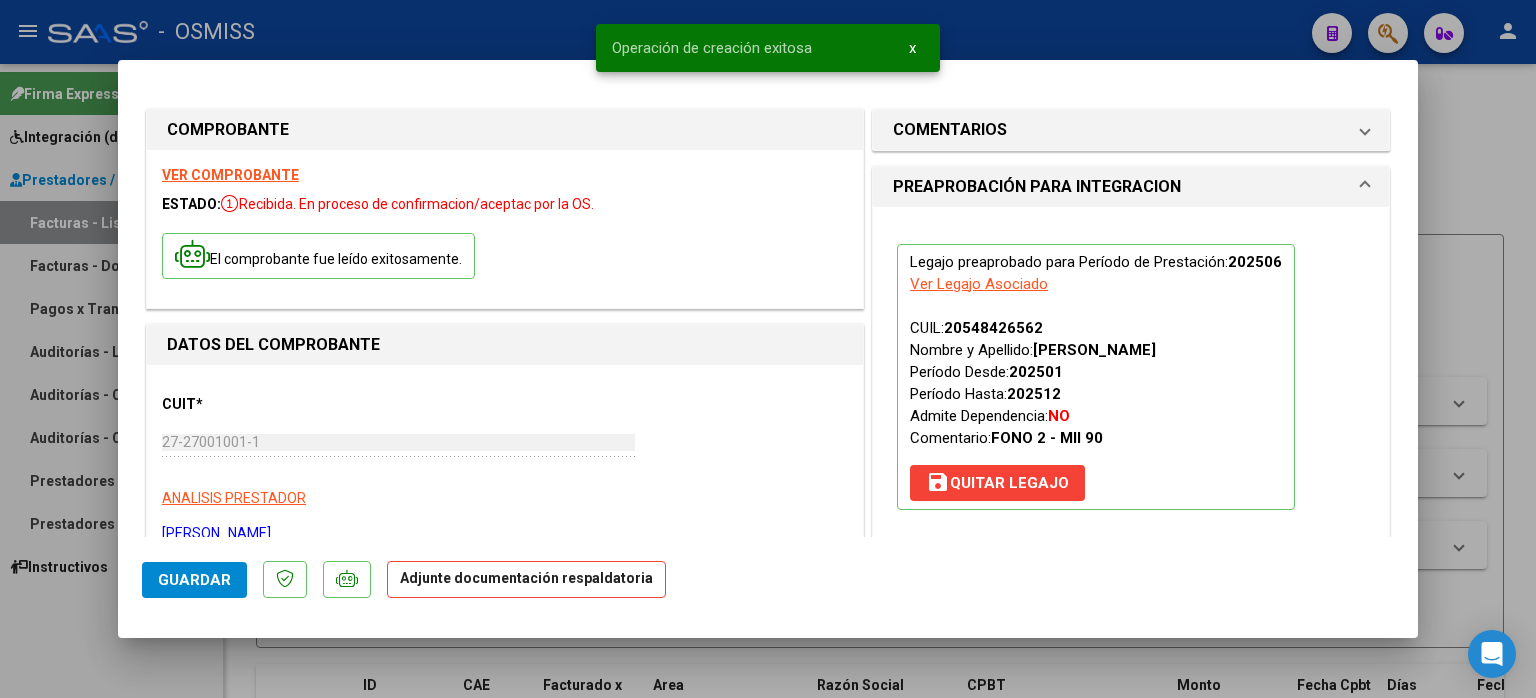 scroll, scrollTop: 400, scrollLeft: 0, axis: vertical 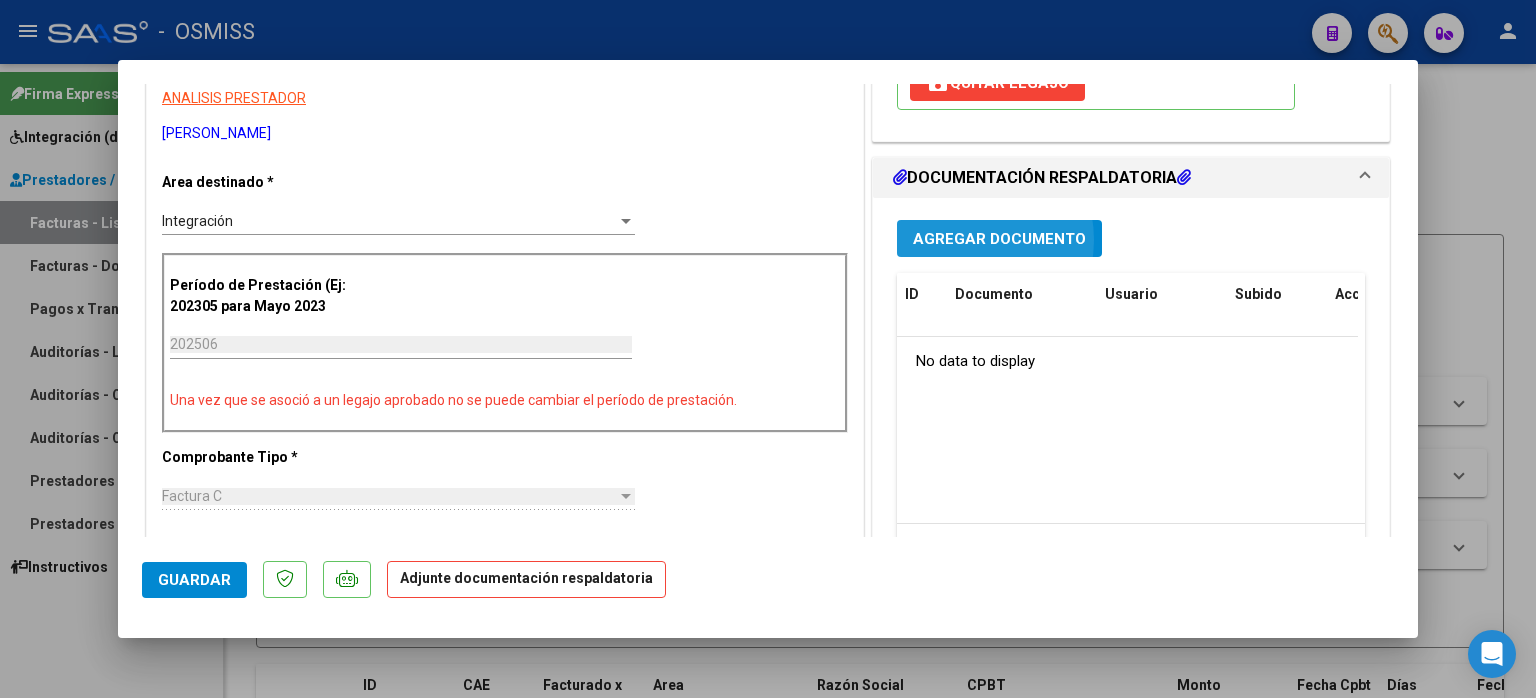 click on "Agregar Documento" at bounding box center (999, 239) 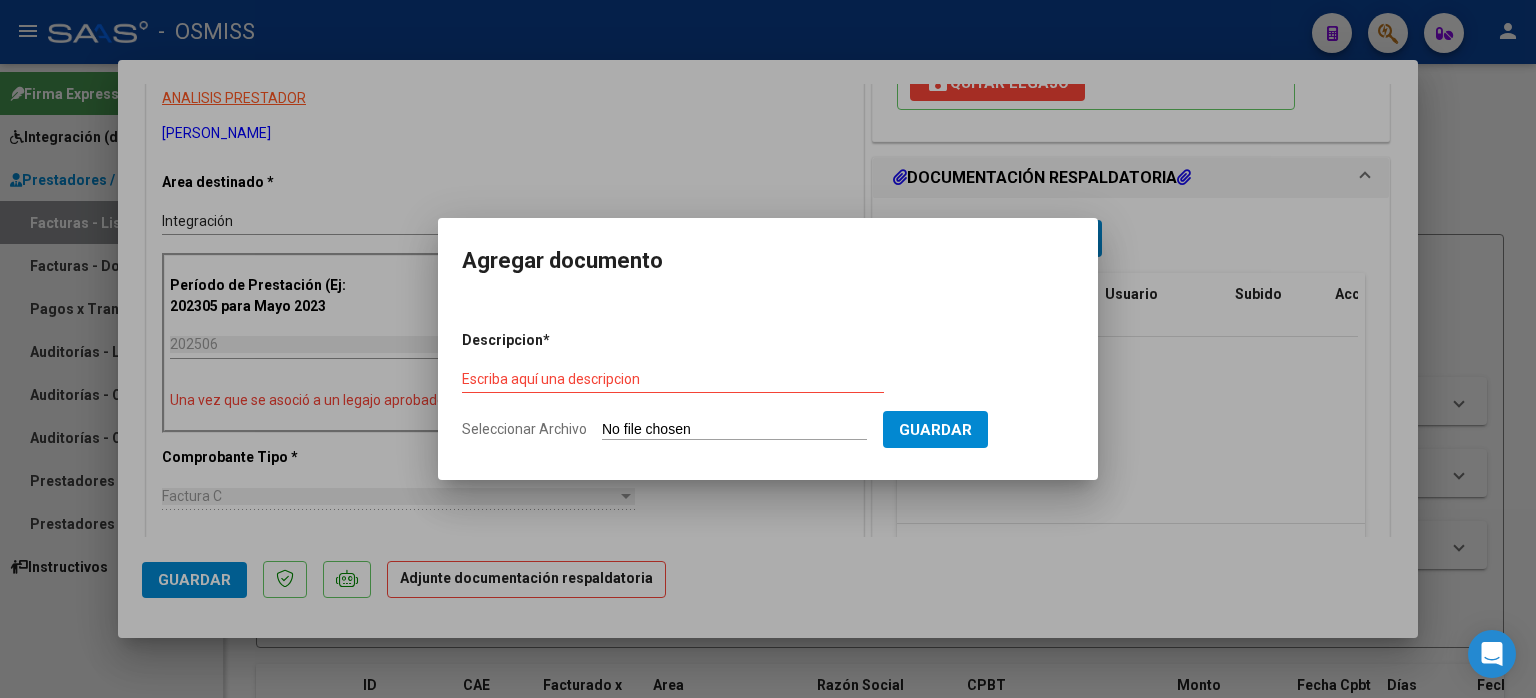 click on "Seleccionar Archivo" at bounding box center [734, 430] 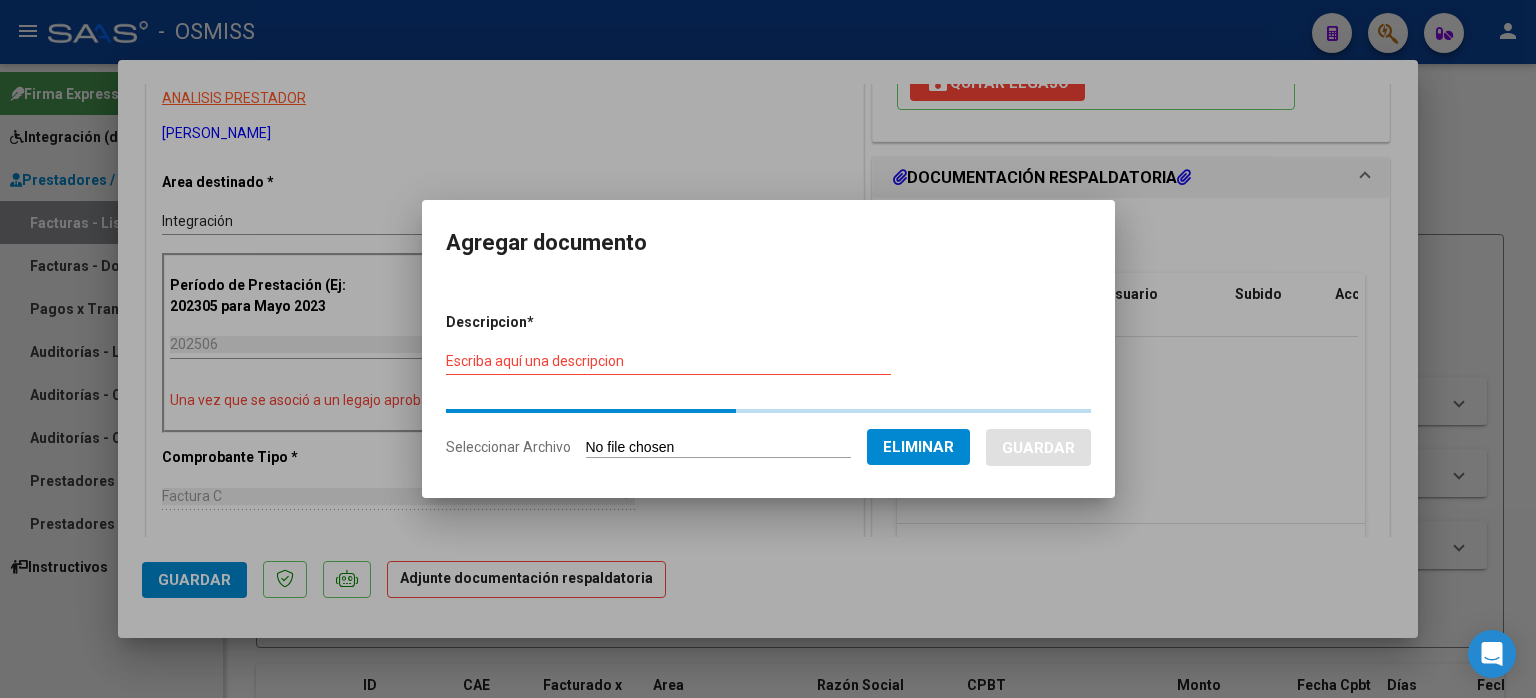 click on "Escriba aquí una descripcion" at bounding box center (668, 361) 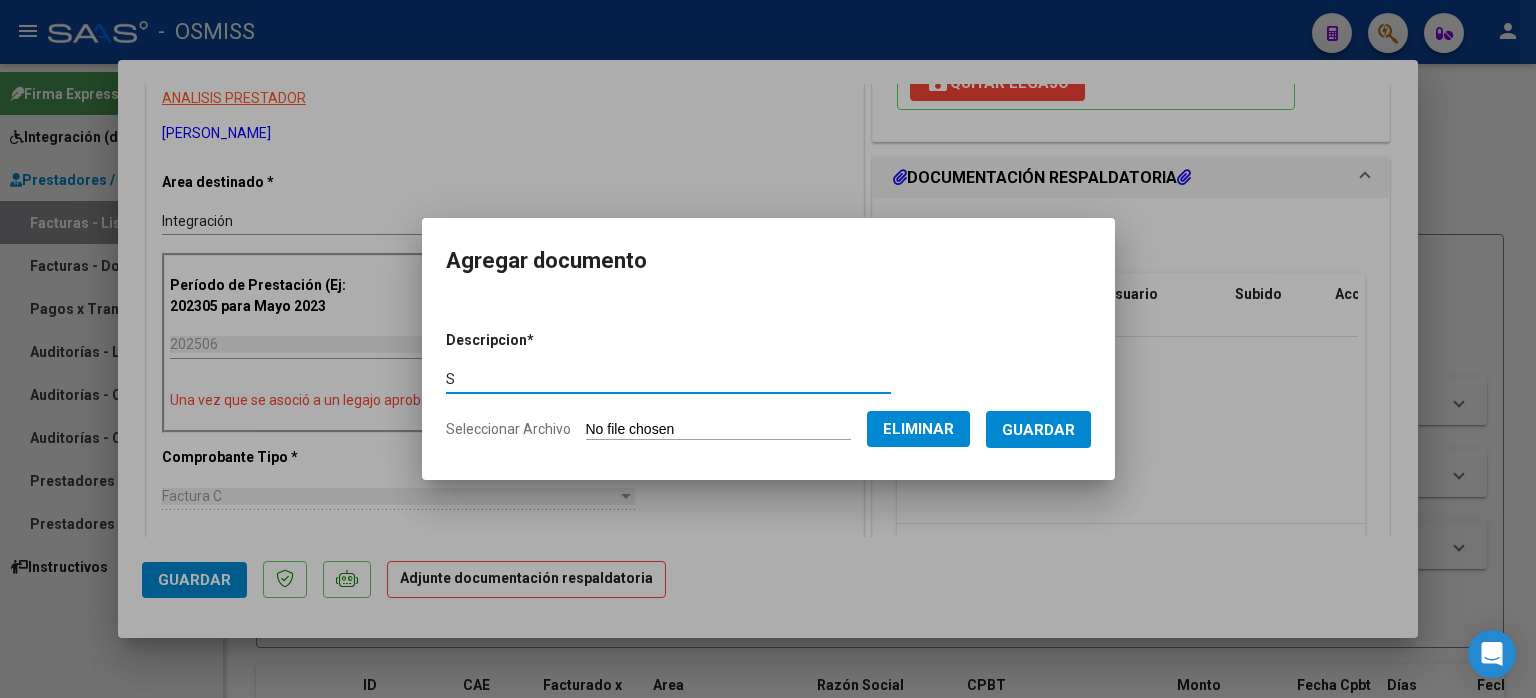 type on "S" 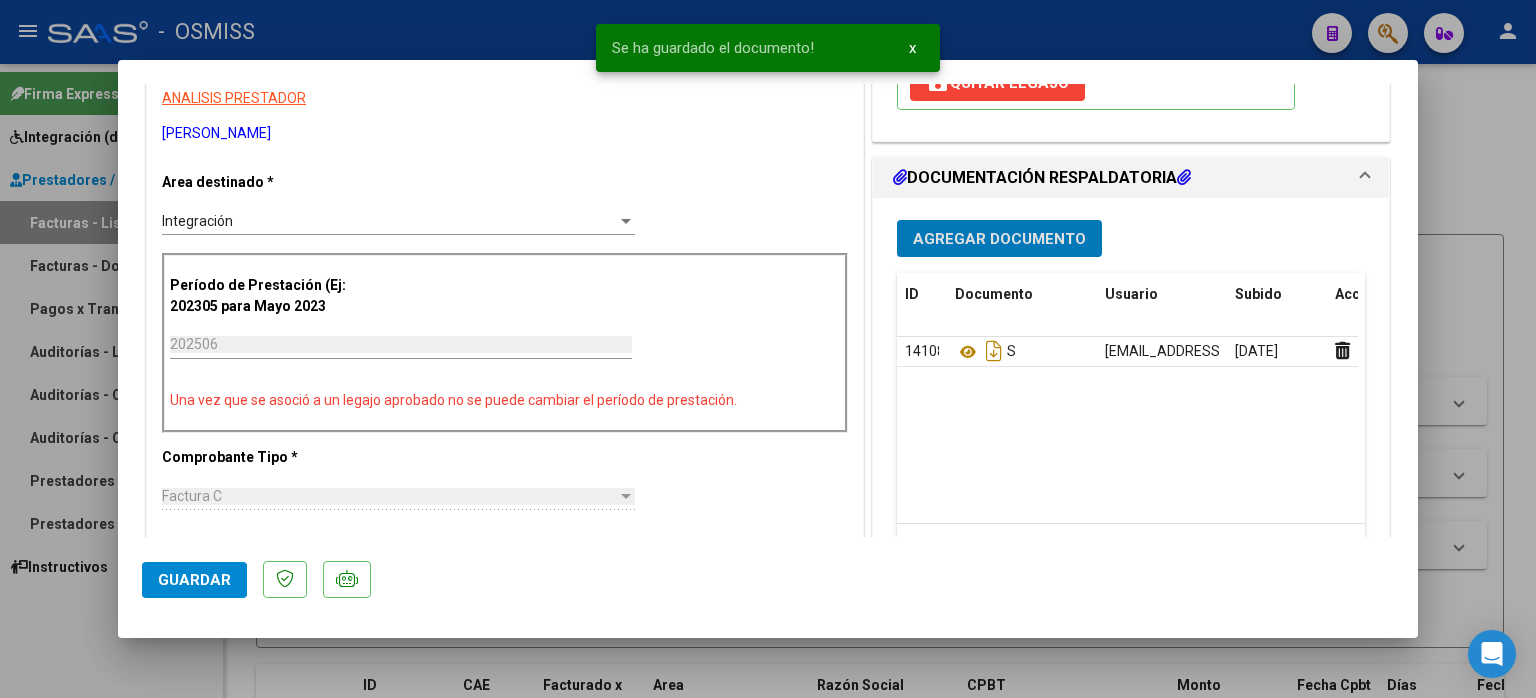 type 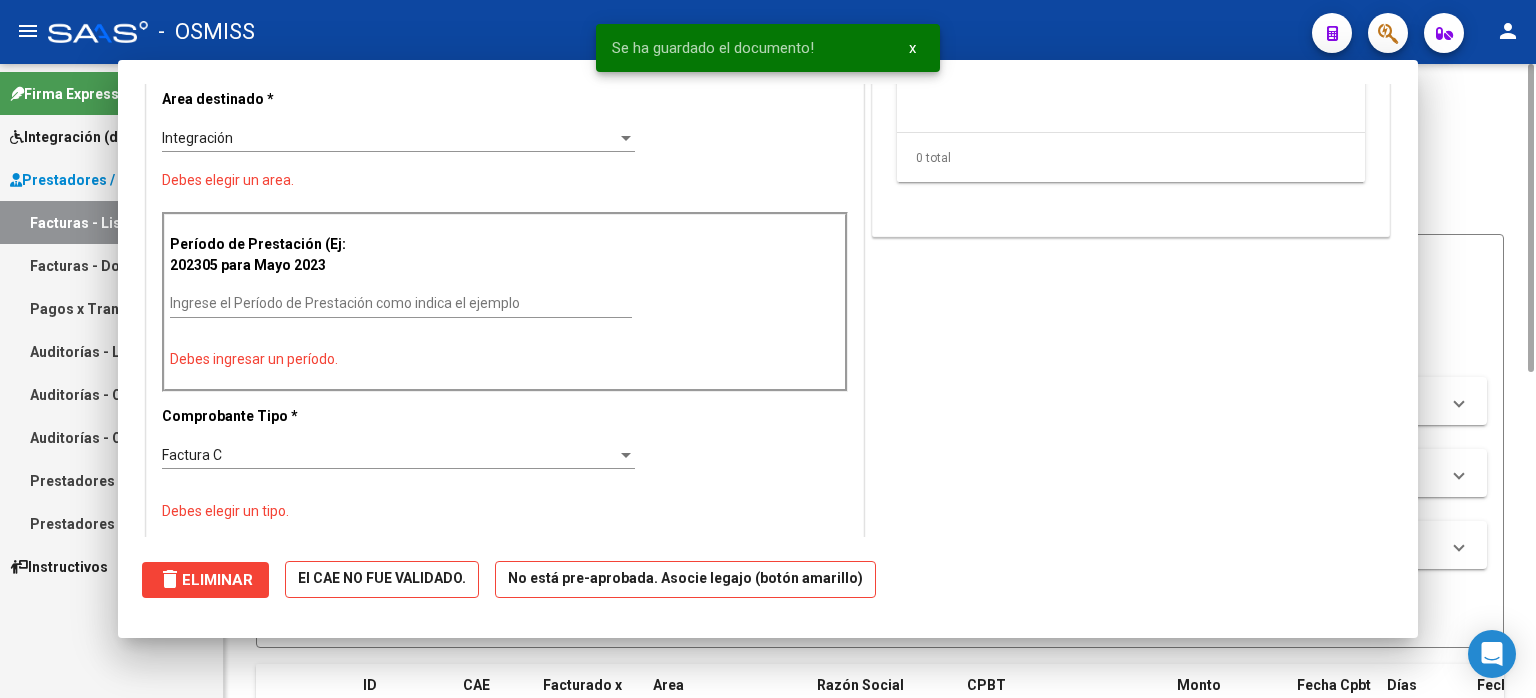 scroll, scrollTop: 318, scrollLeft: 0, axis: vertical 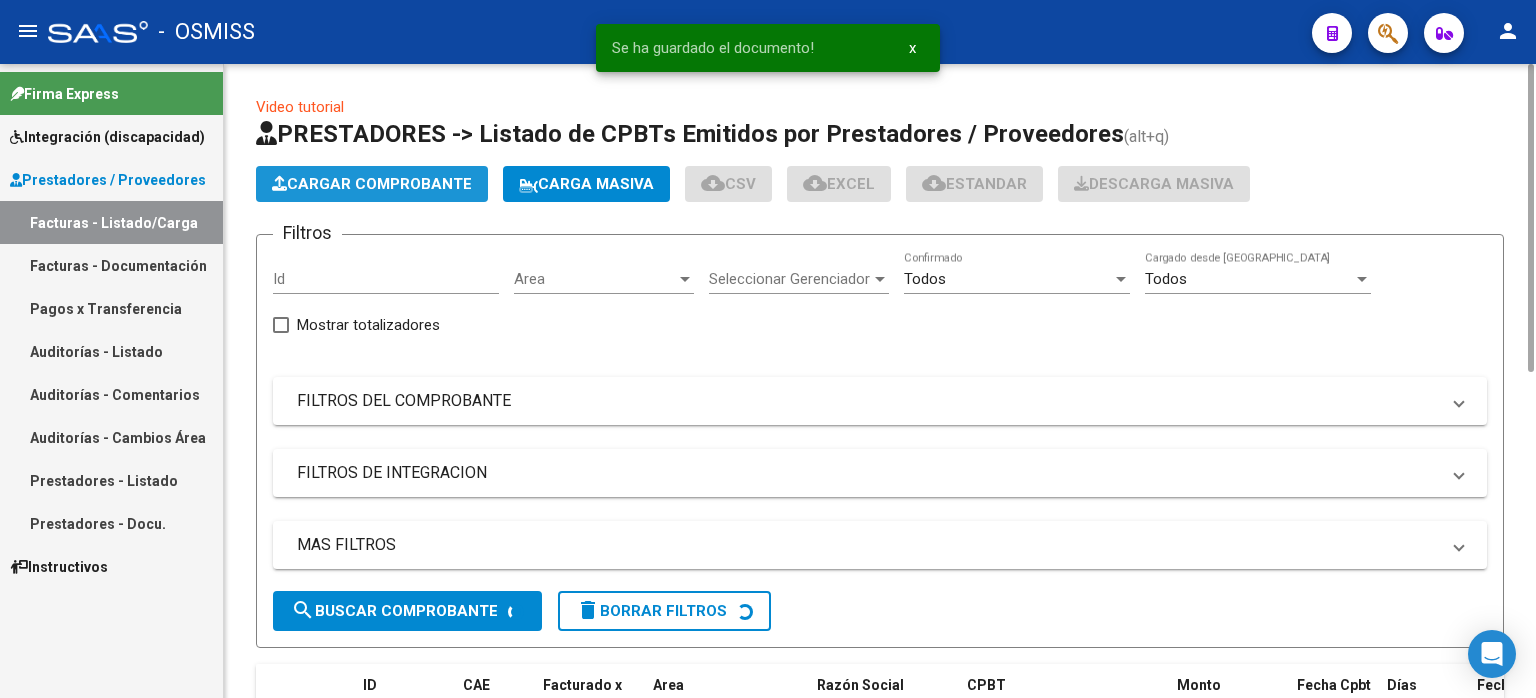 click on "Cargar Comprobante" 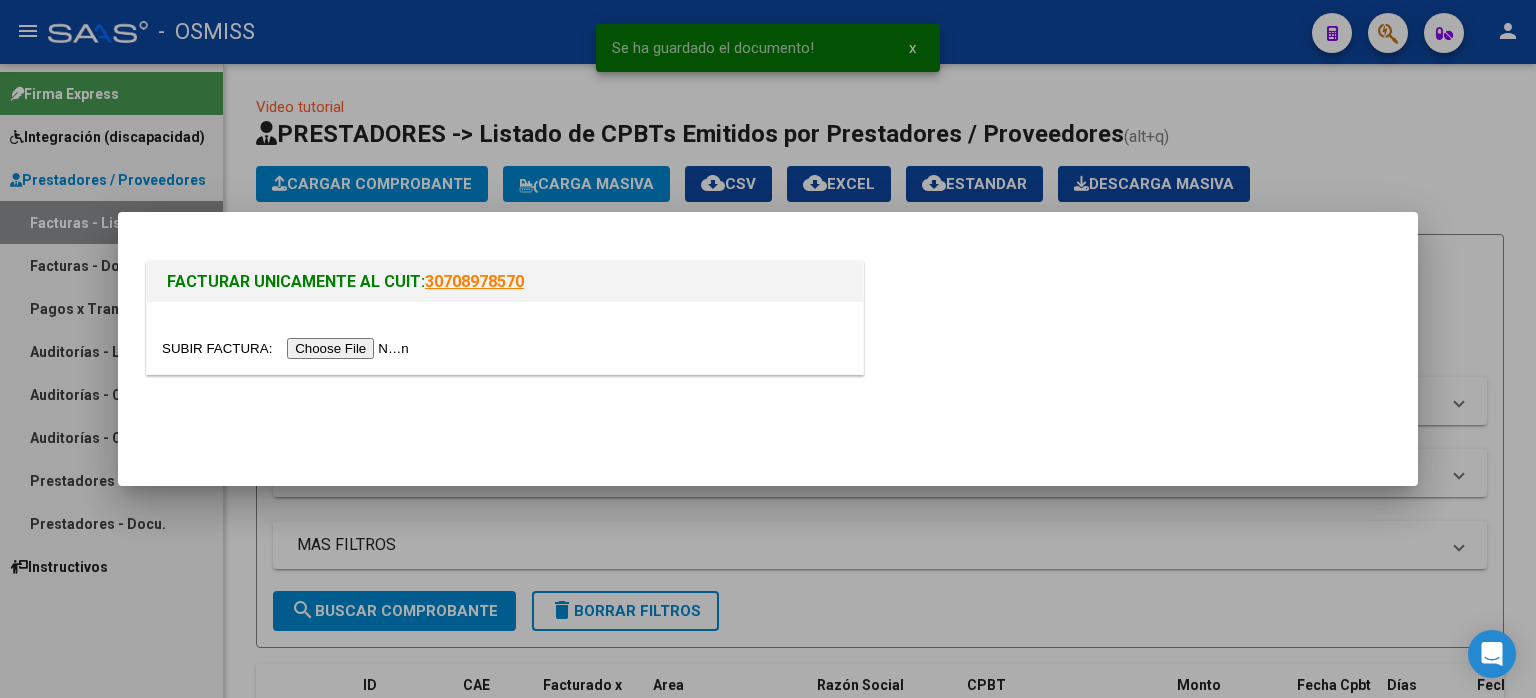click at bounding box center (288, 348) 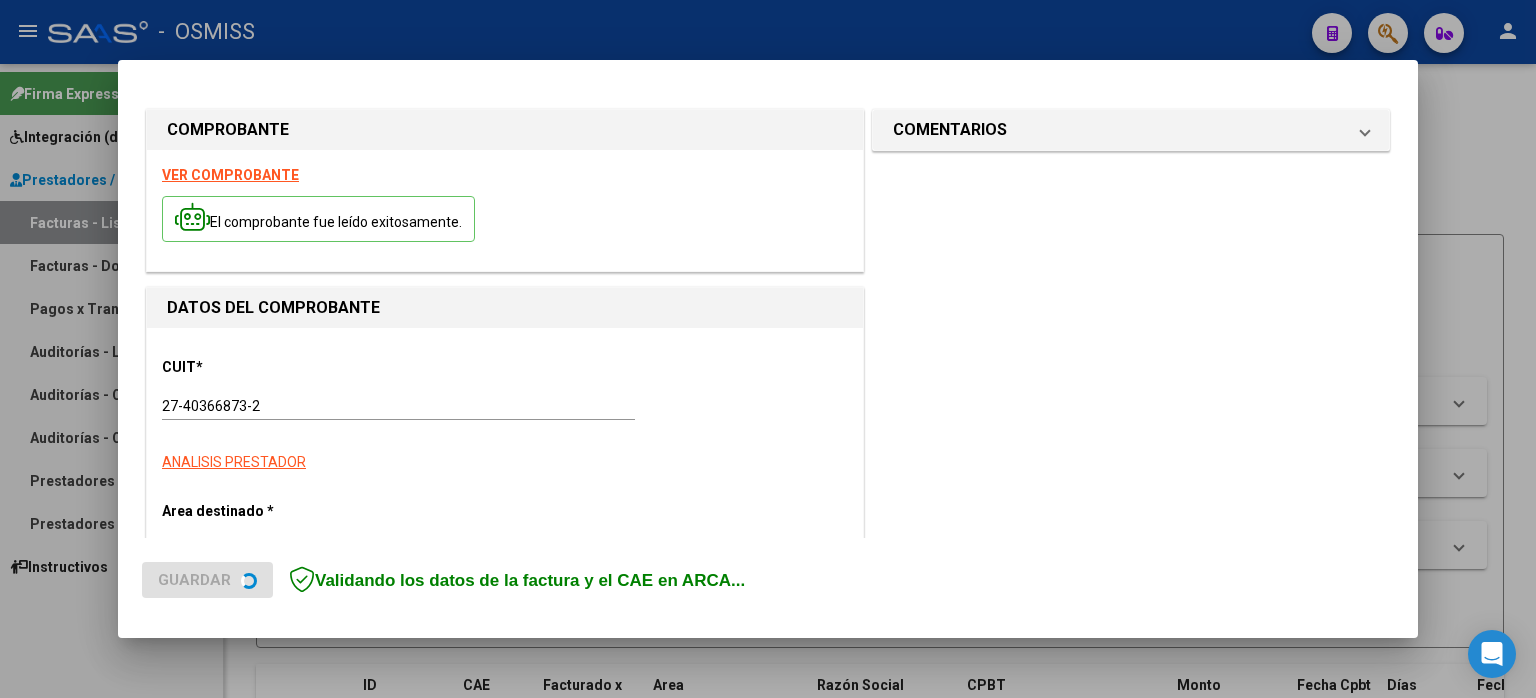 scroll, scrollTop: 300, scrollLeft: 0, axis: vertical 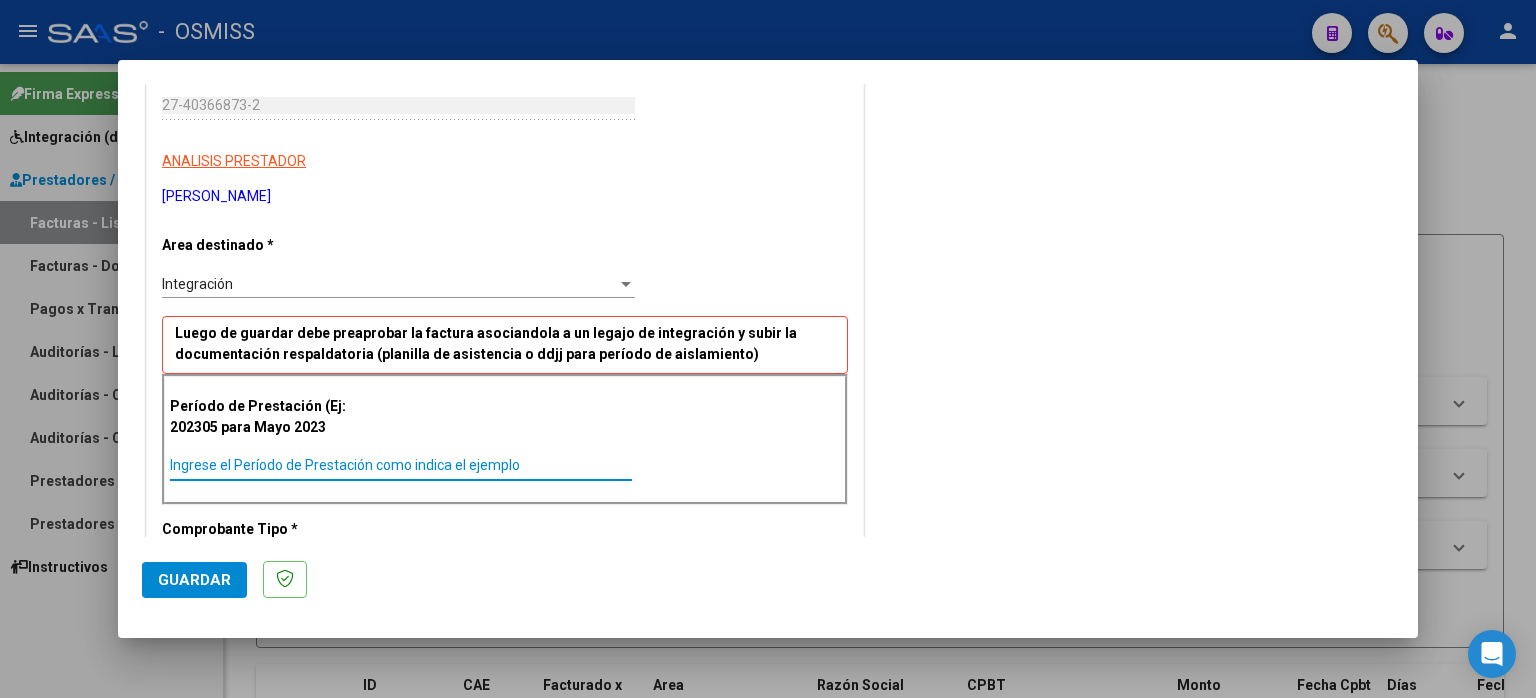 click on "Ingrese el Período de Prestación como indica el ejemplo" at bounding box center [401, 465] 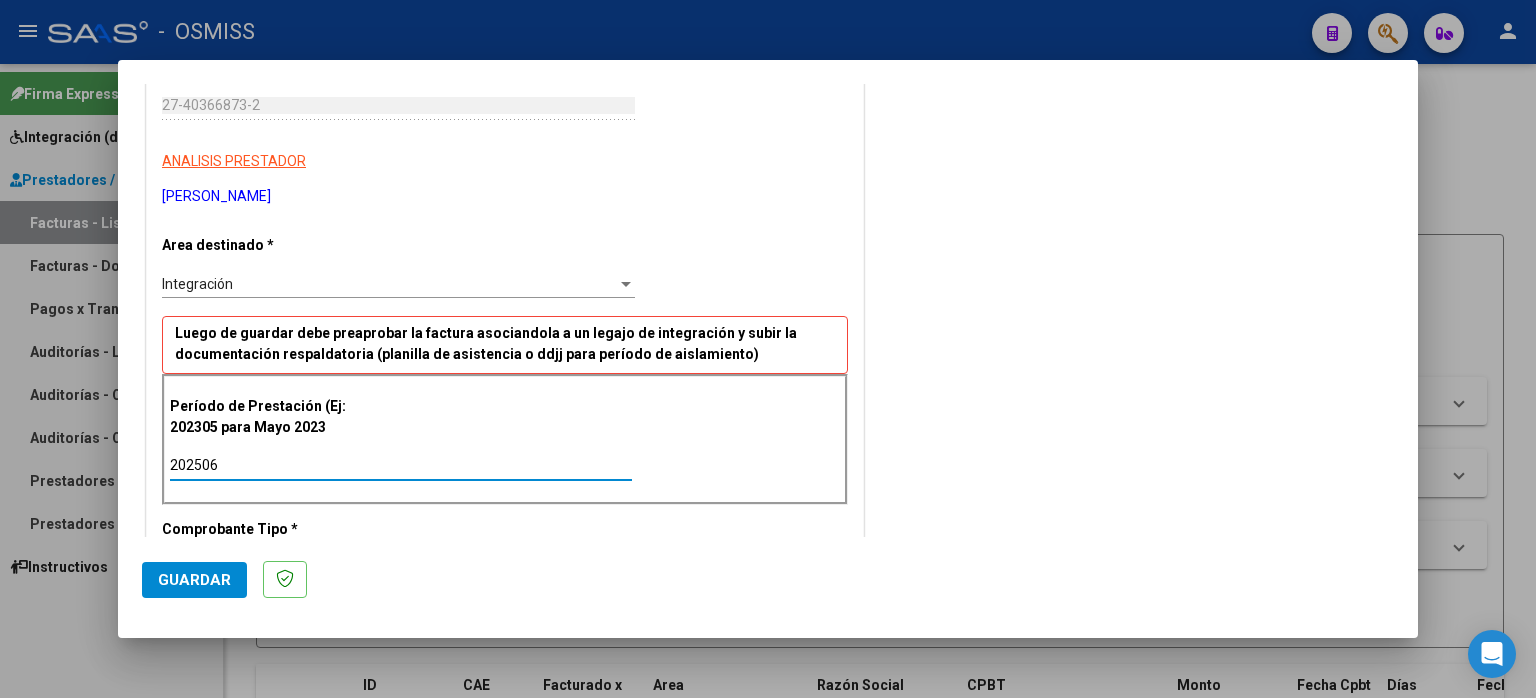 type on "202506" 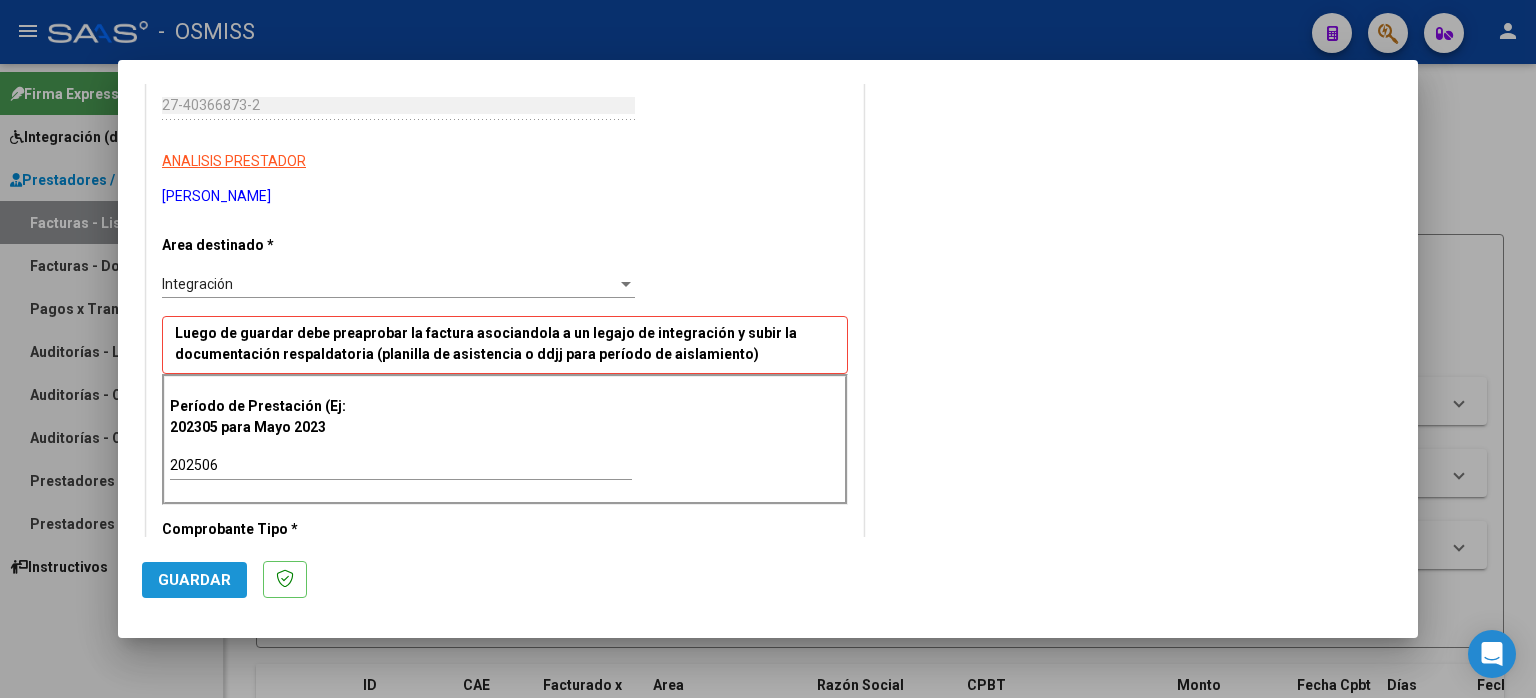 click on "Guardar" 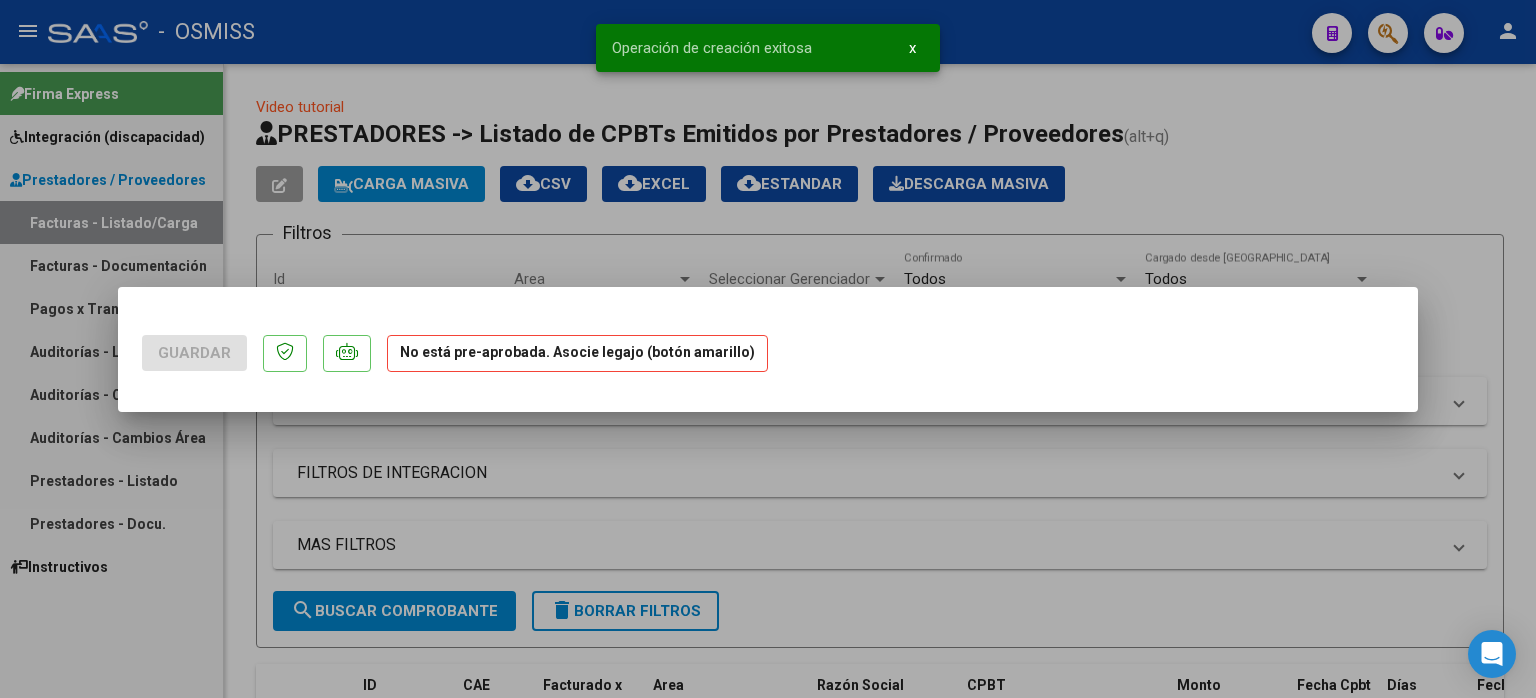 scroll, scrollTop: 0, scrollLeft: 0, axis: both 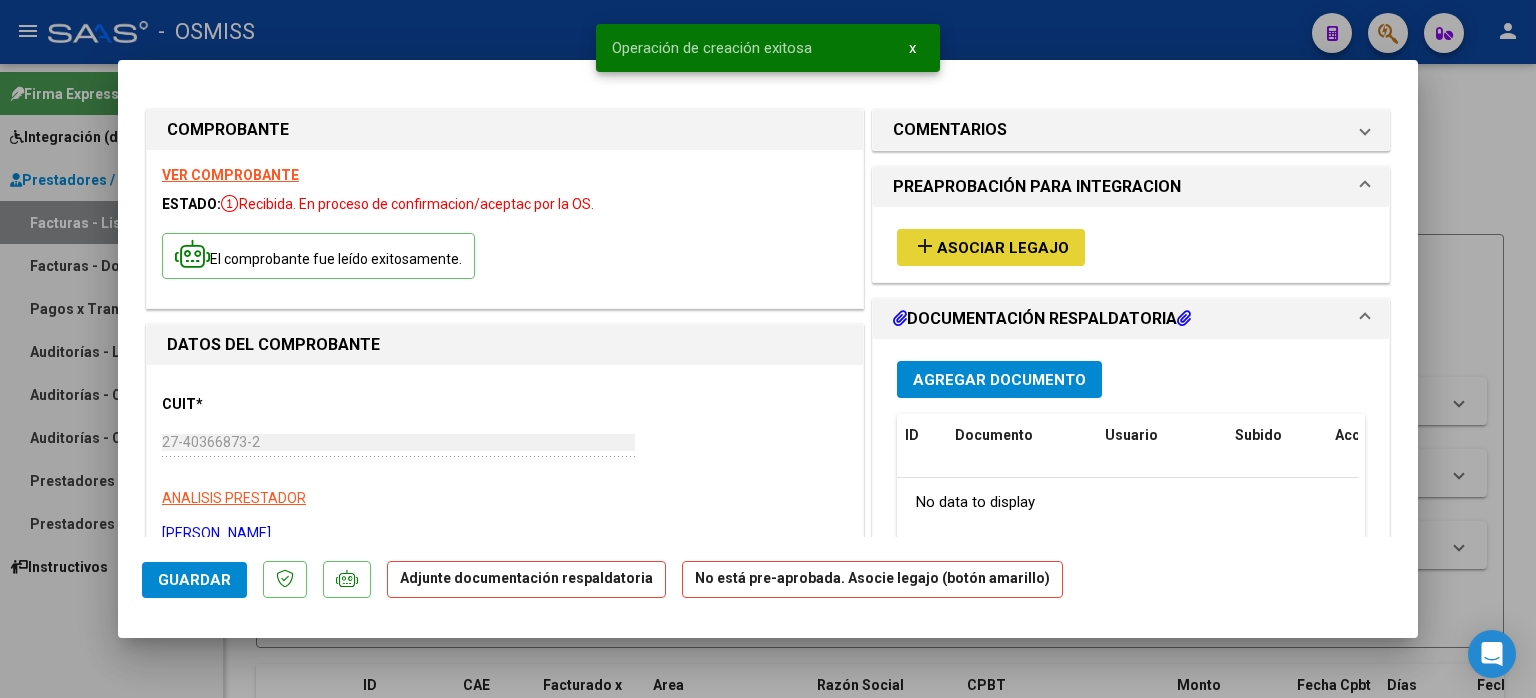 click on "Asociar Legajo" at bounding box center (1003, 248) 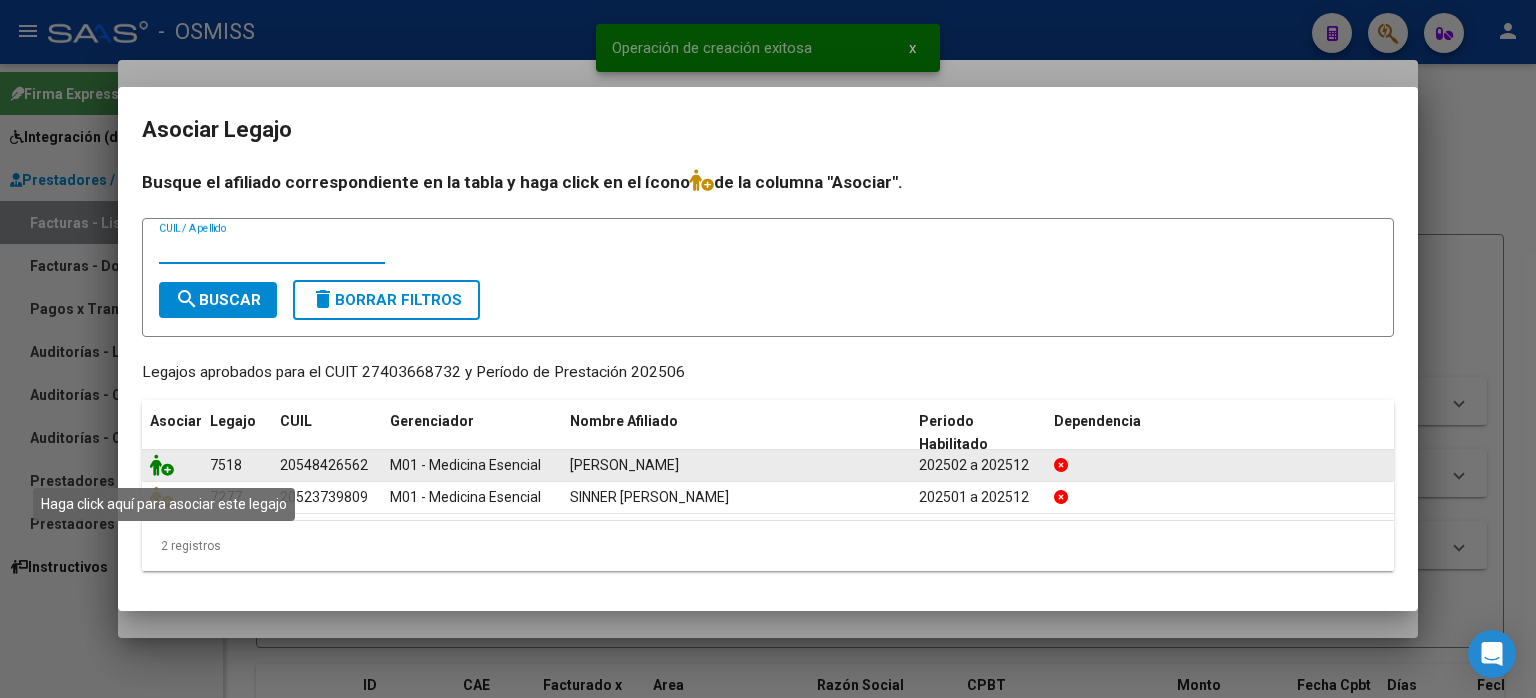 click 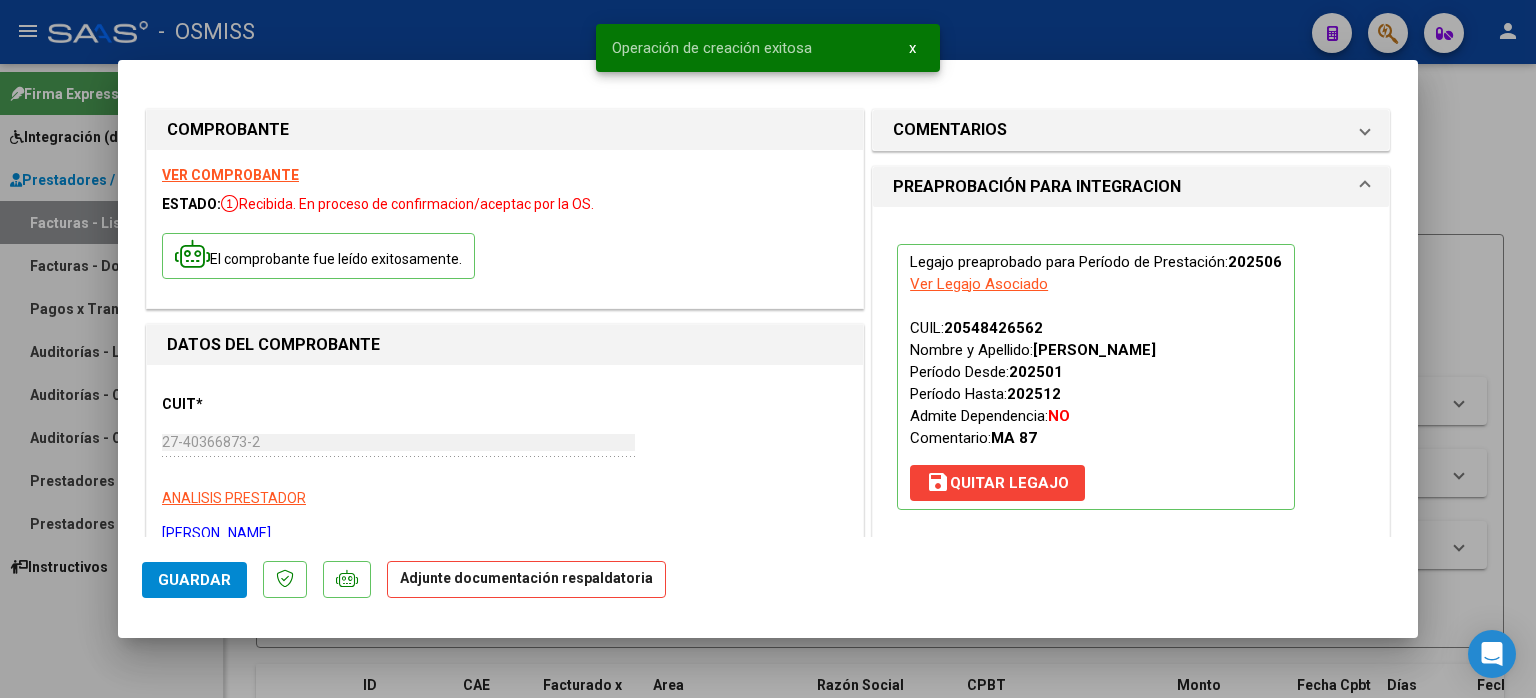 scroll, scrollTop: 400, scrollLeft: 0, axis: vertical 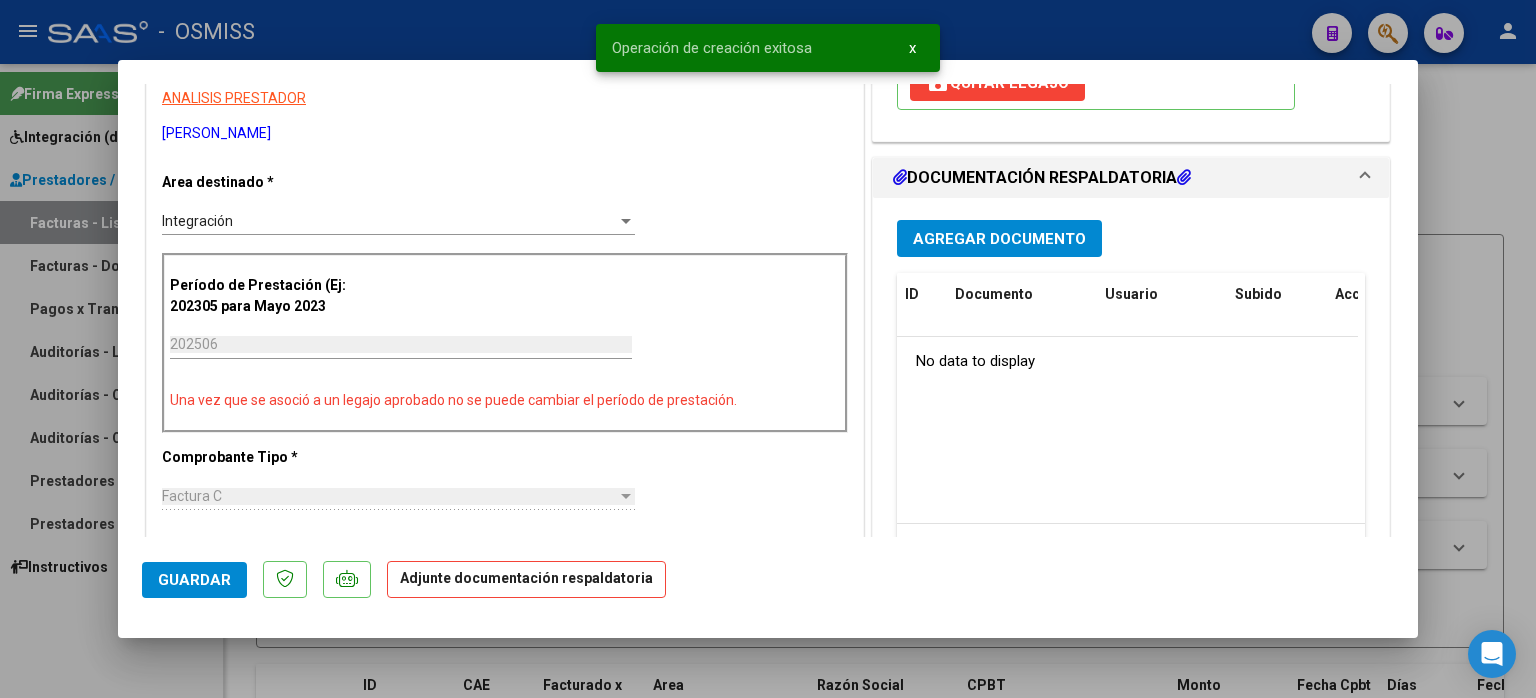 click on "Agregar Documento" at bounding box center (999, 239) 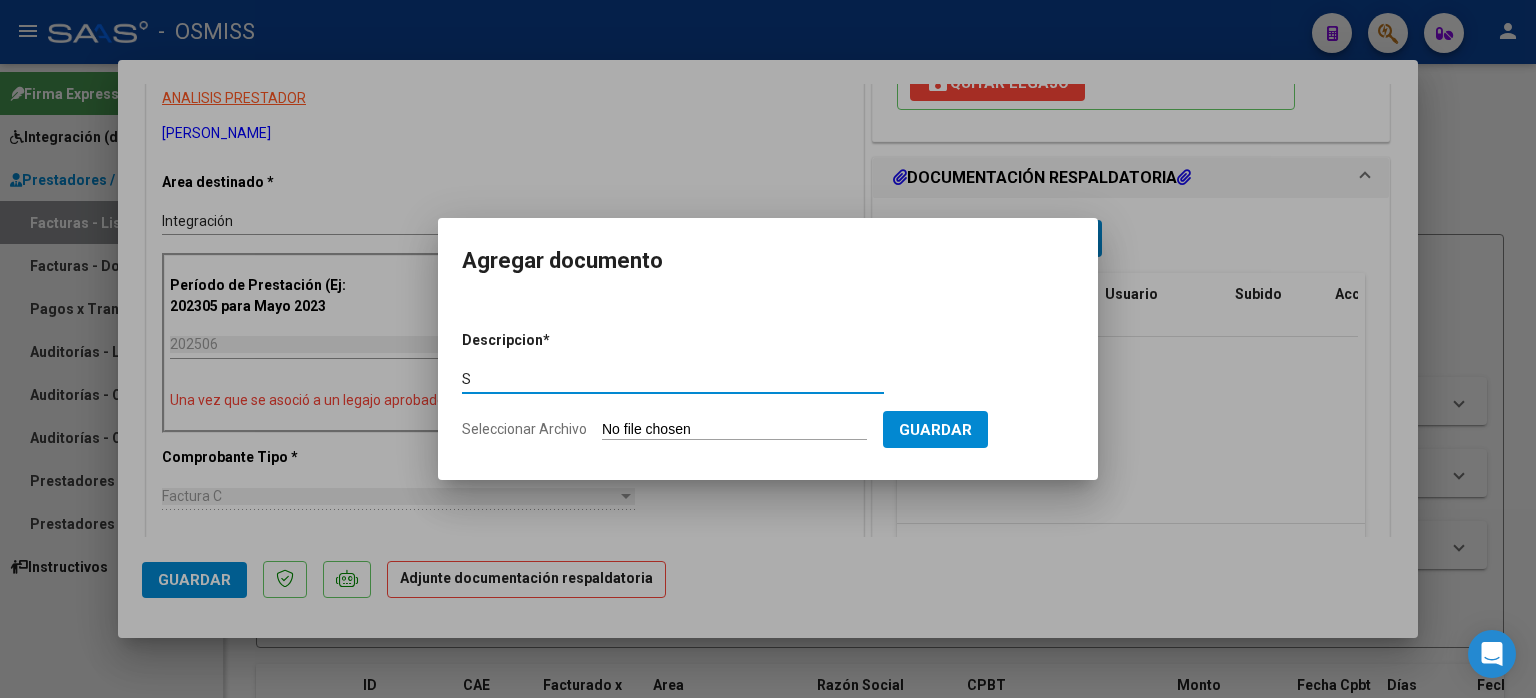 type on "S" 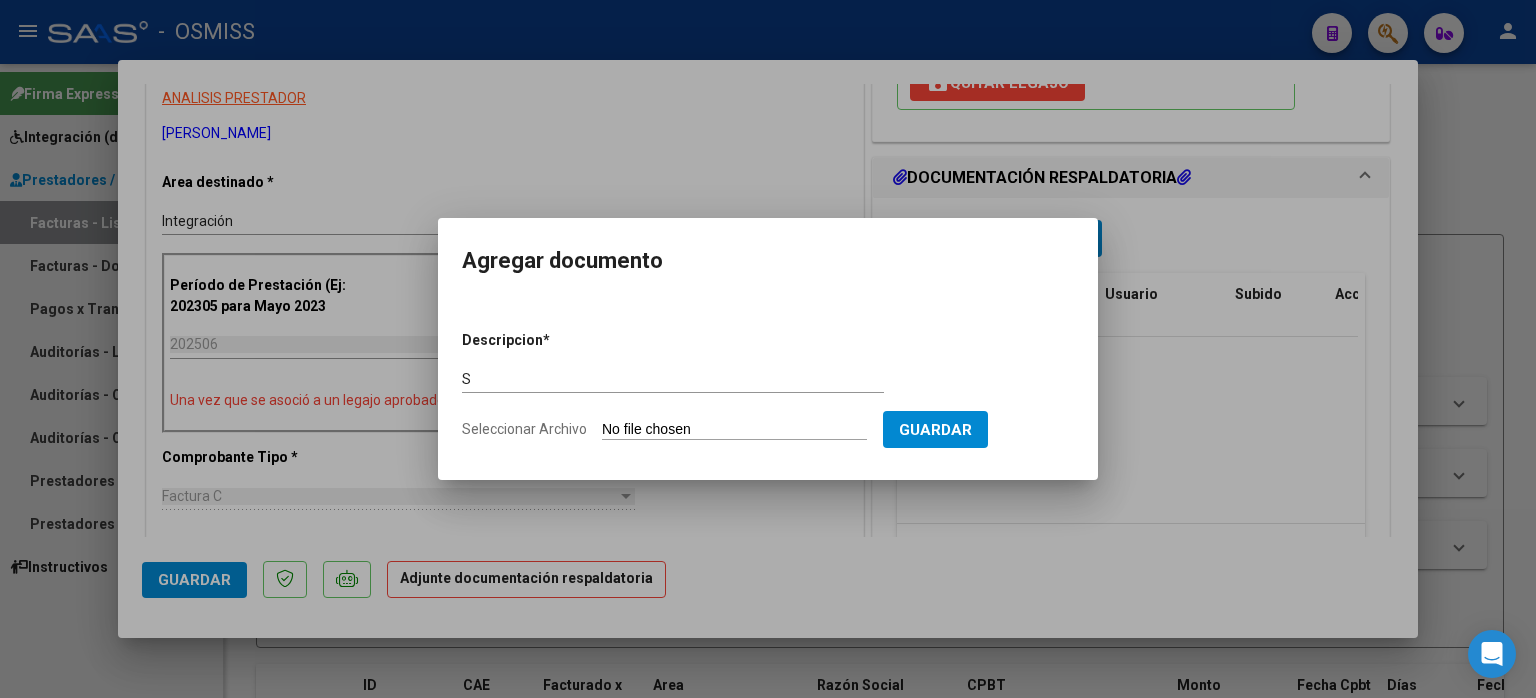 click on "Seleccionar Archivo" at bounding box center [734, 430] 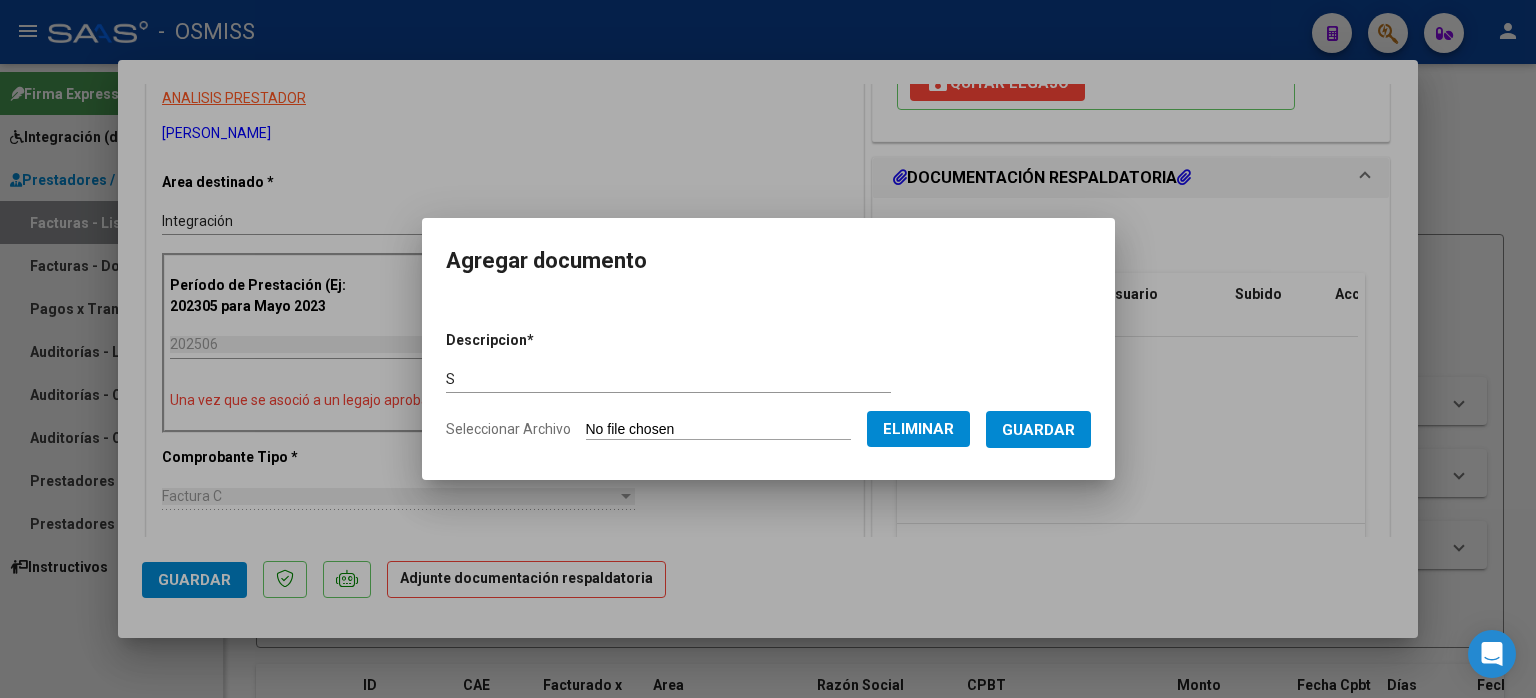 click on "Guardar" at bounding box center (1038, 430) 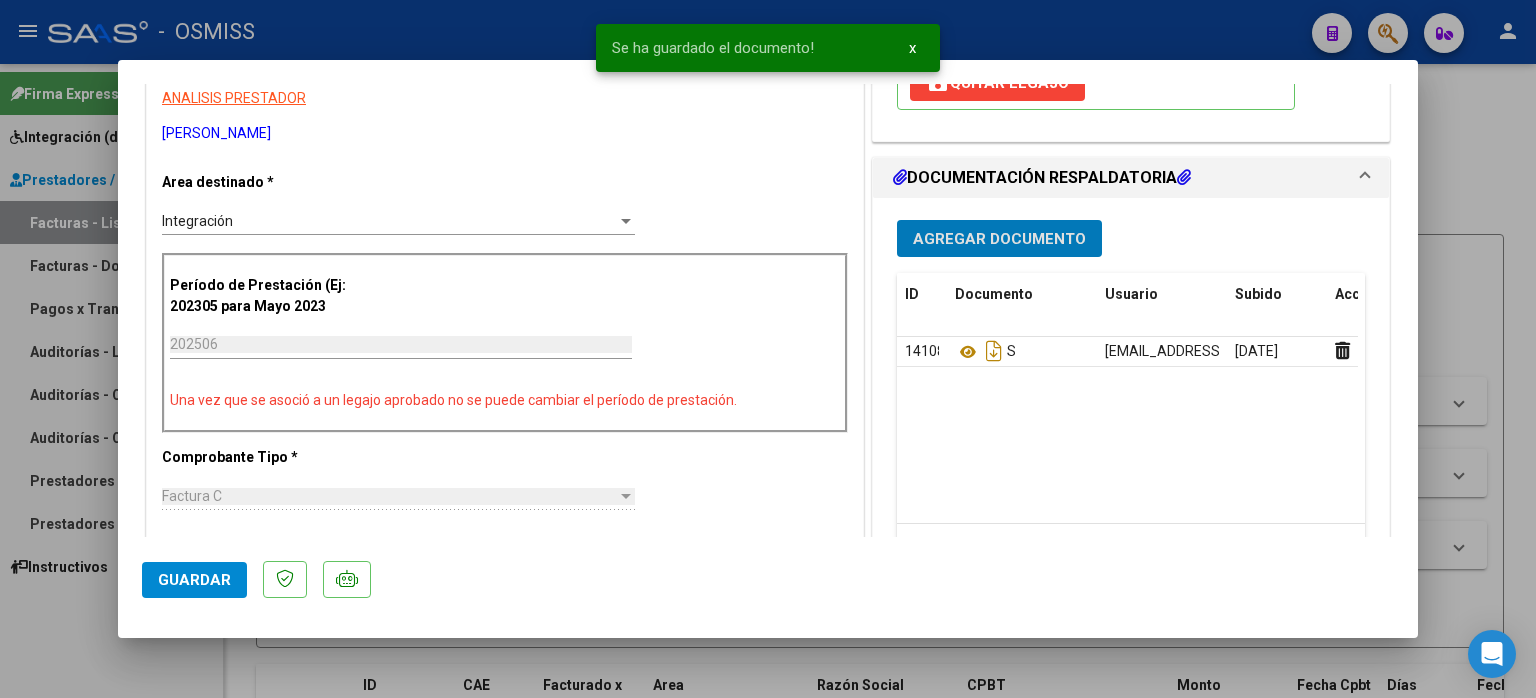 type 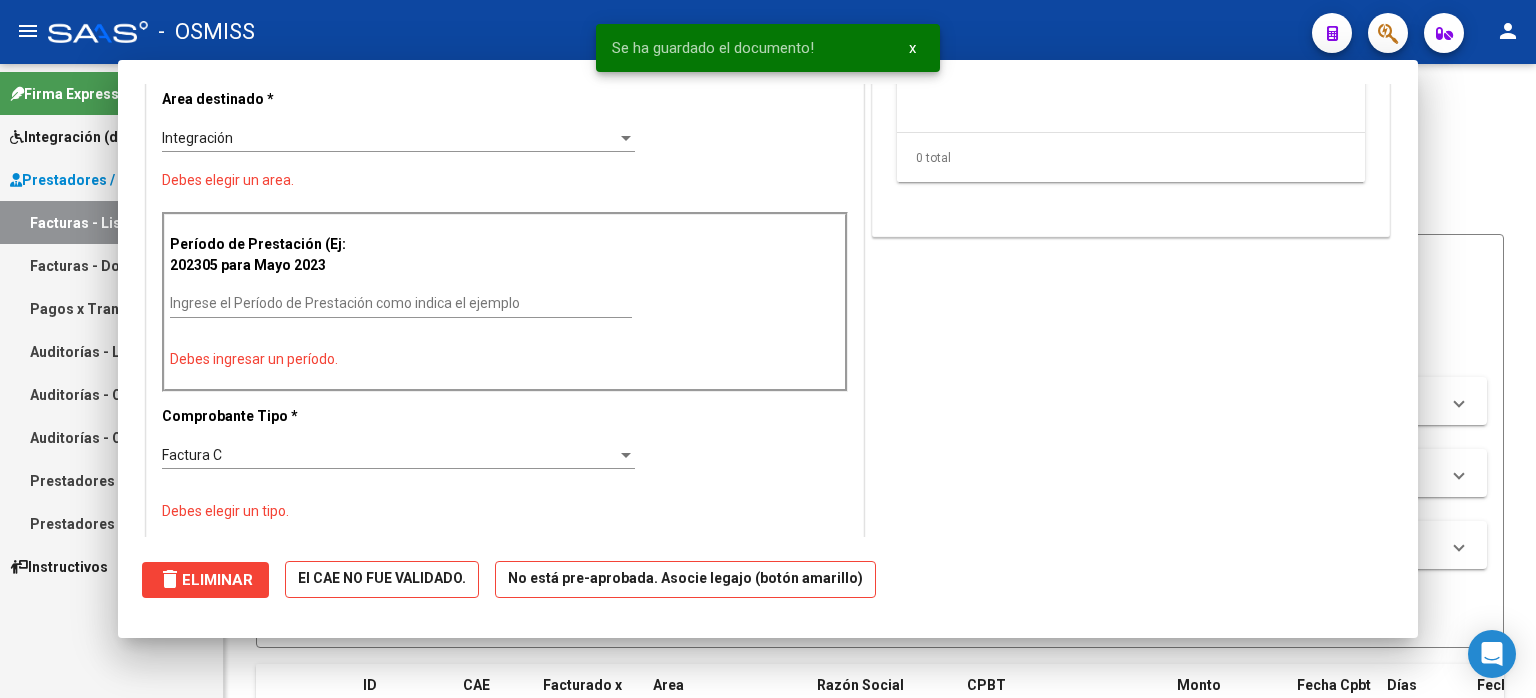 scroll, scrollTop: 318, scrollLeft: 0, axis: vertical 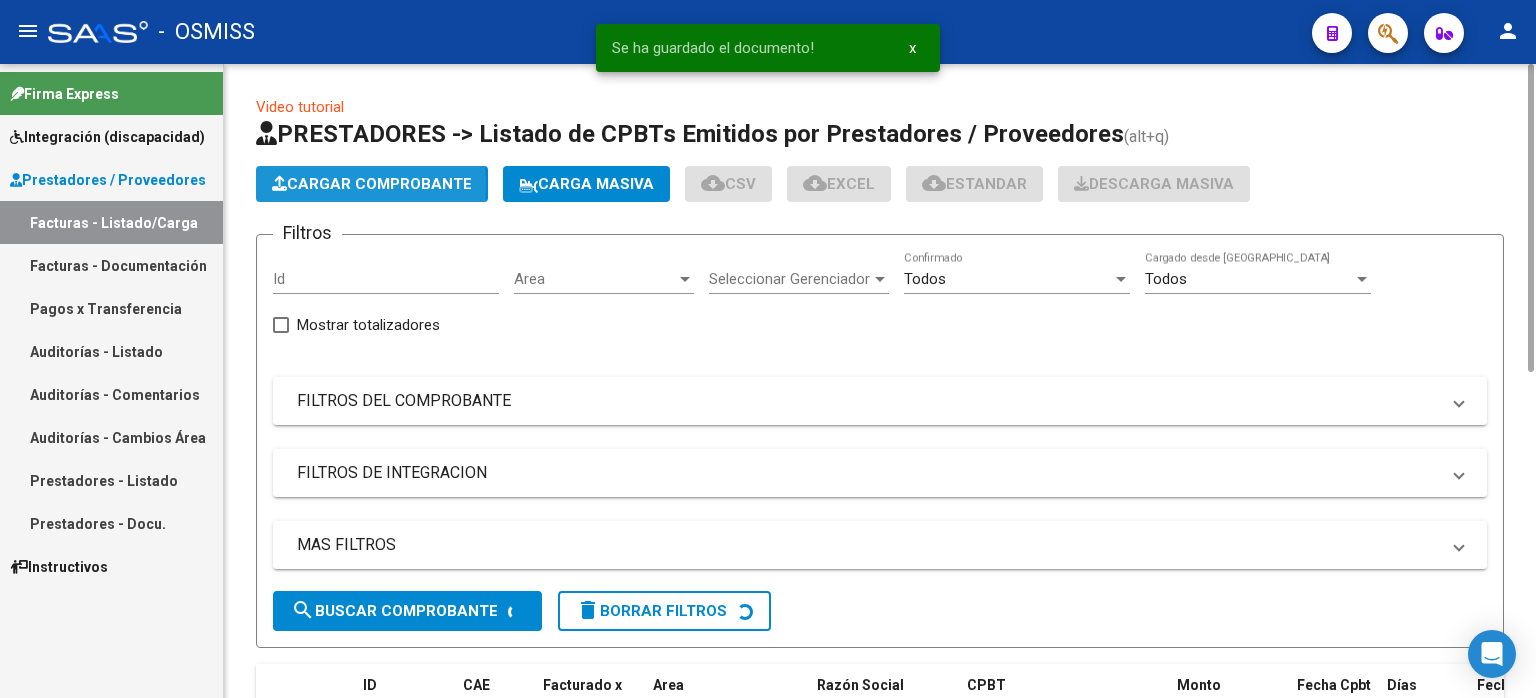 click on "Cargar Comprobante" 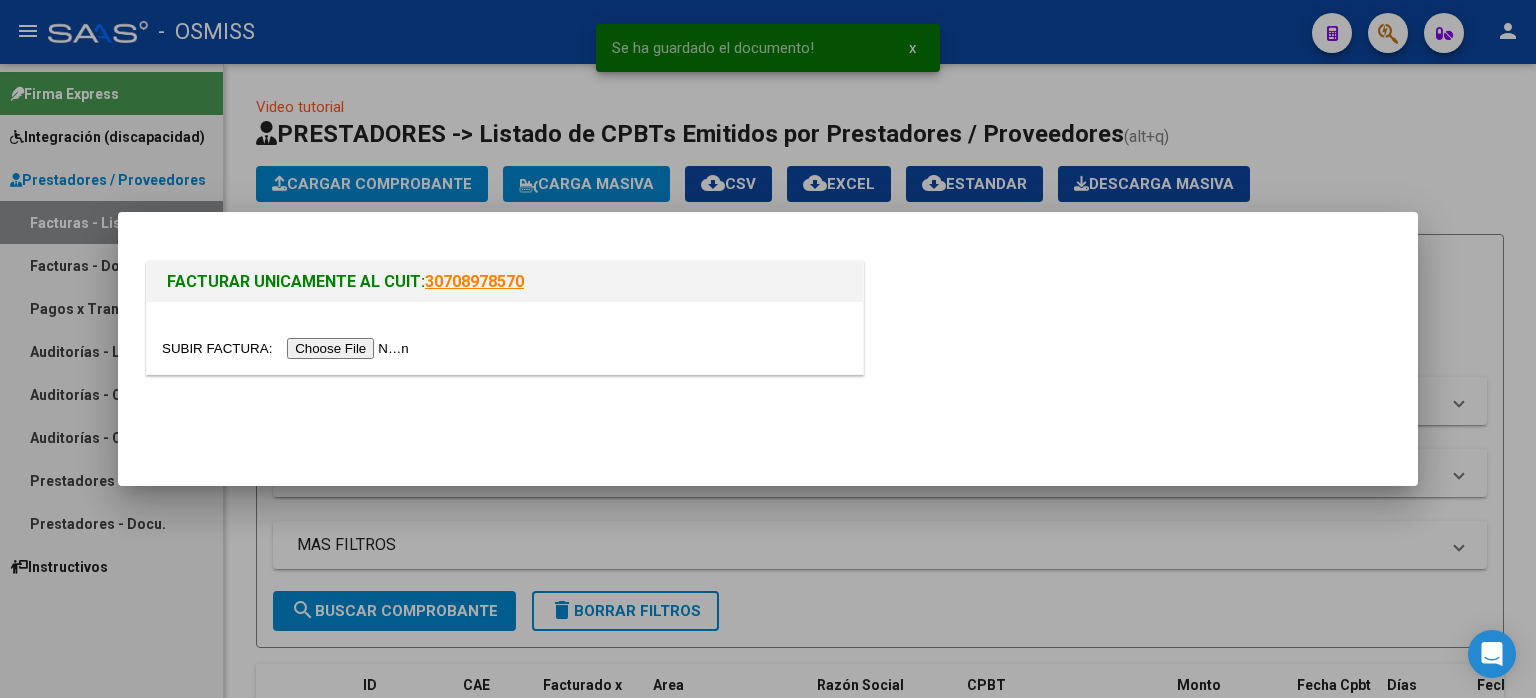 click at bounding box center [288, 348] 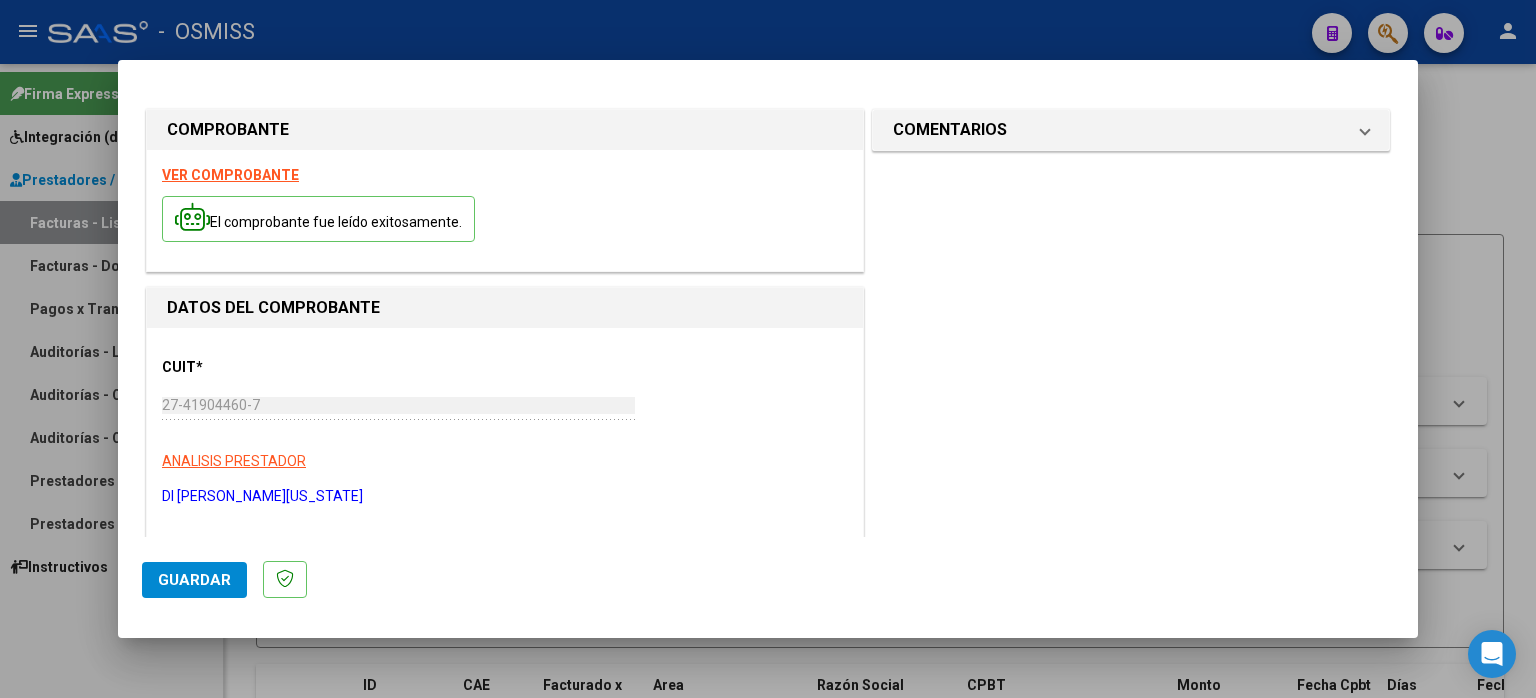 scroll, scrollTop: 300, scrollLeft: 0, axis: vertical 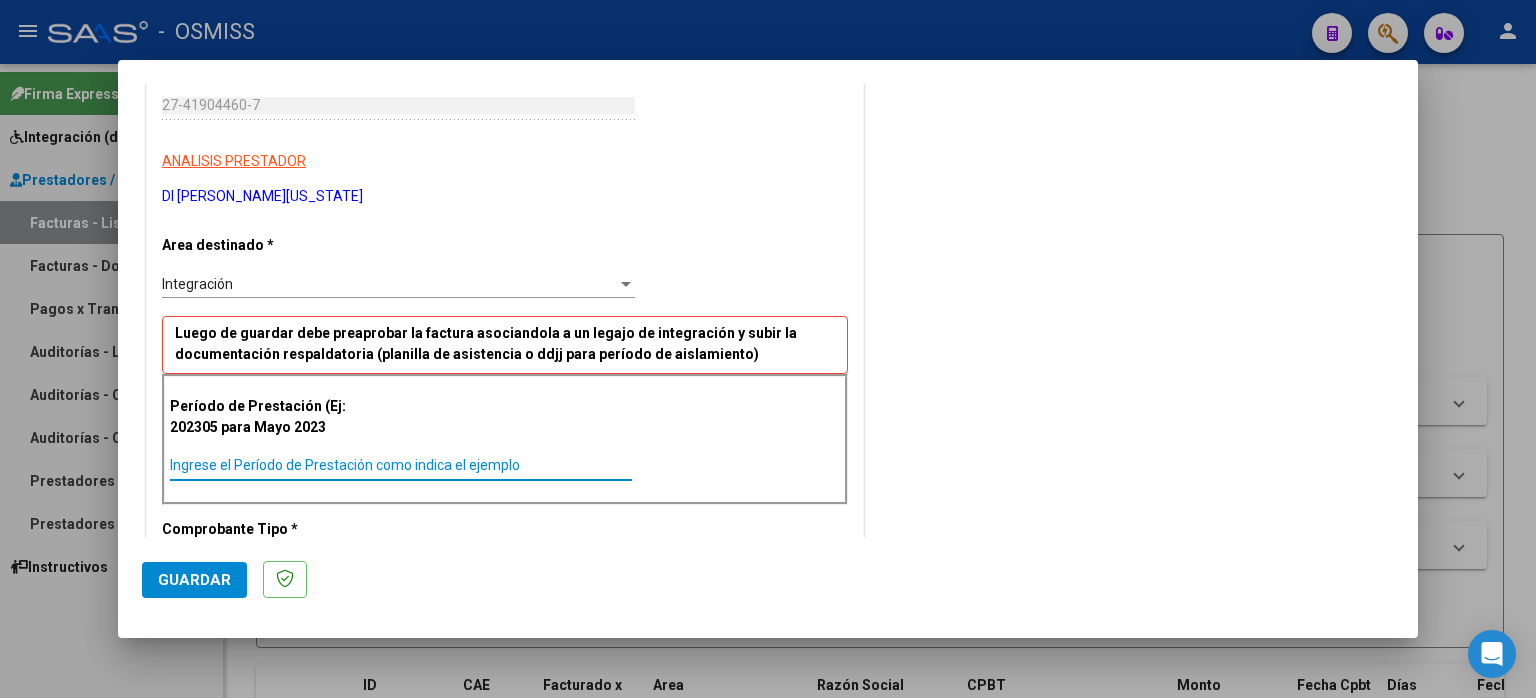 click on "Ingrese el Período de Prestación como indica el ejemplo" at bounding box center (401, 465) 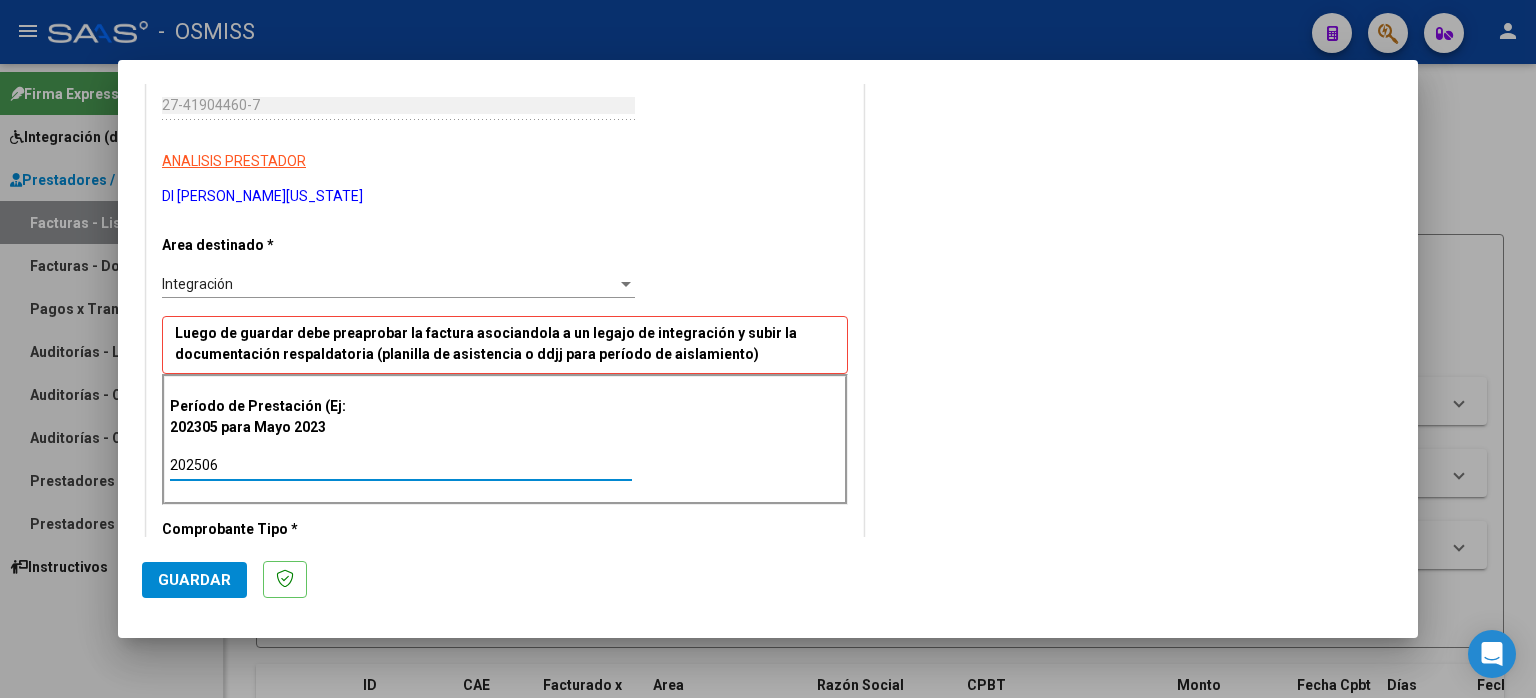 type on "202506" 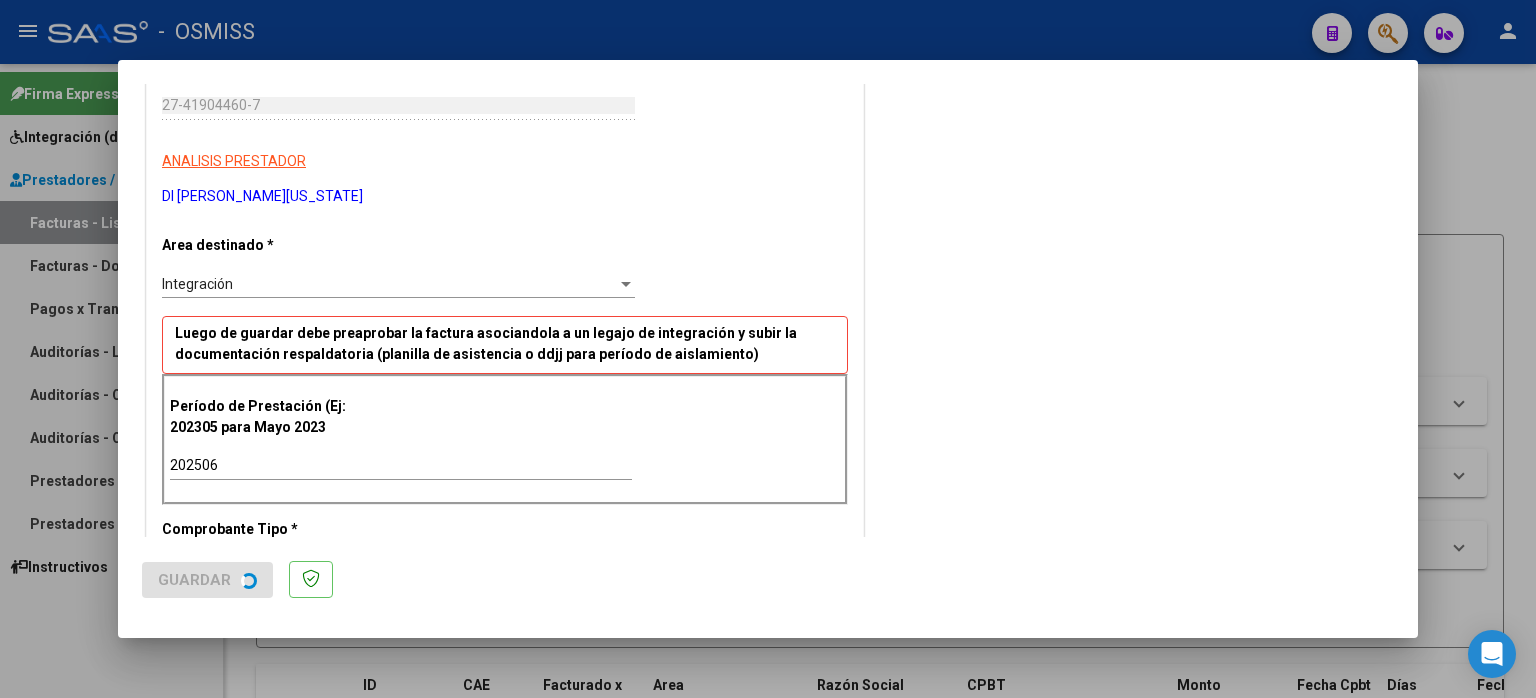 scroll, scrollTop: 0, scrollLeft: 0, axis: both 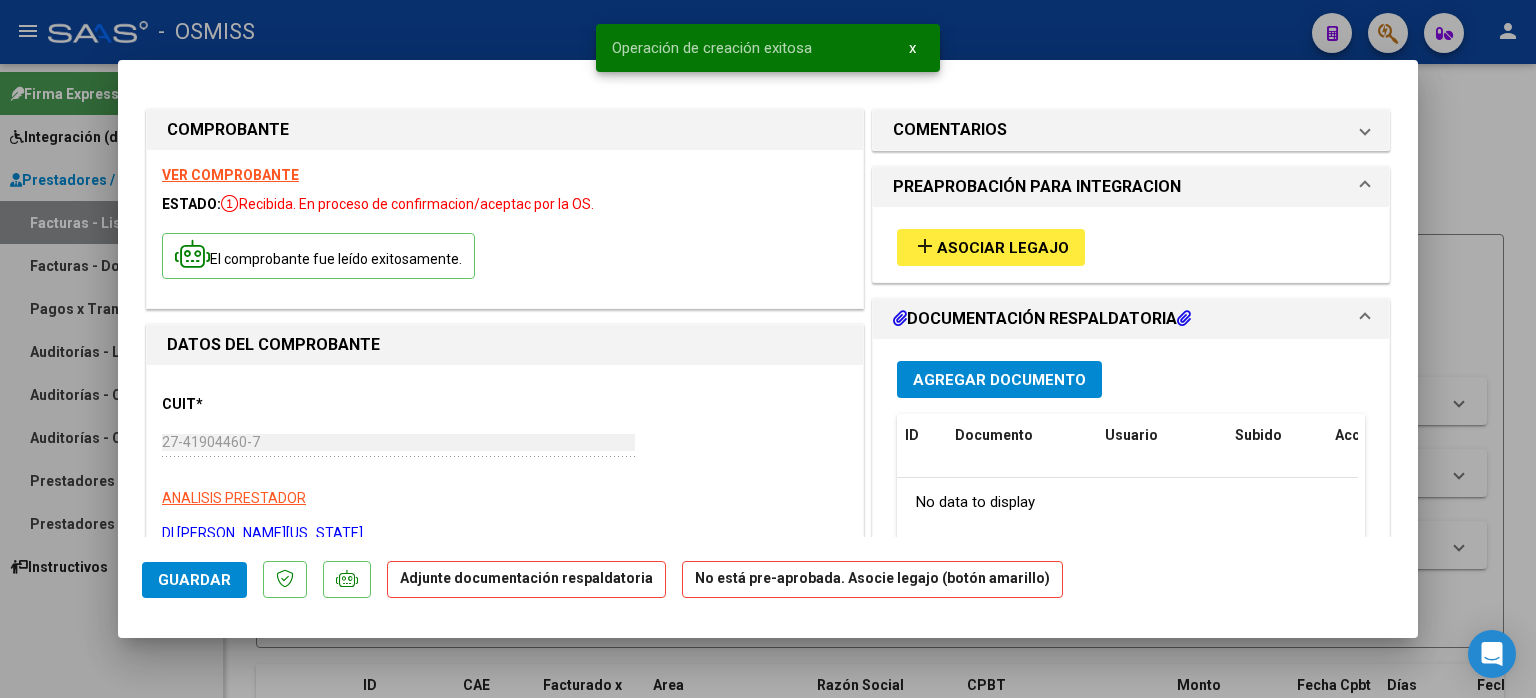 click on "Asociar Legajo" at bounding box center [1003, 248] 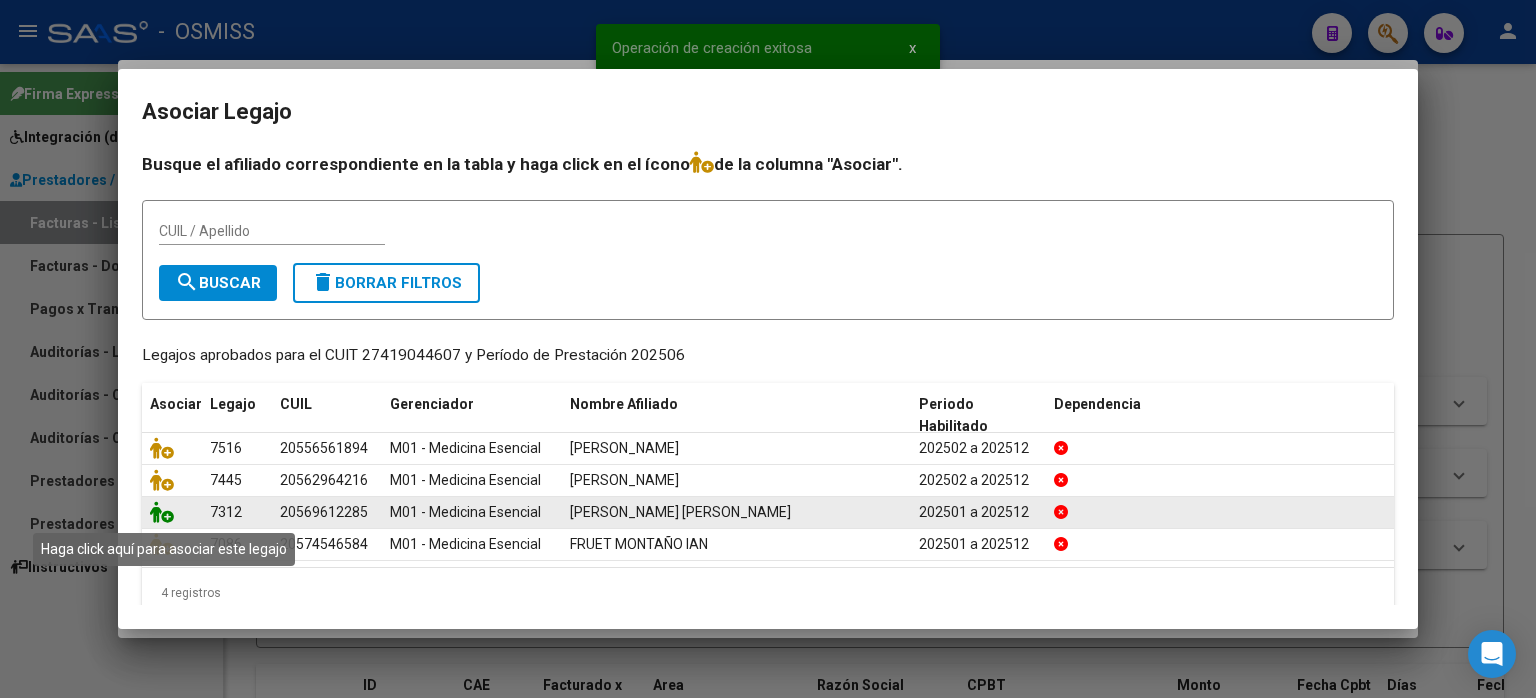 click 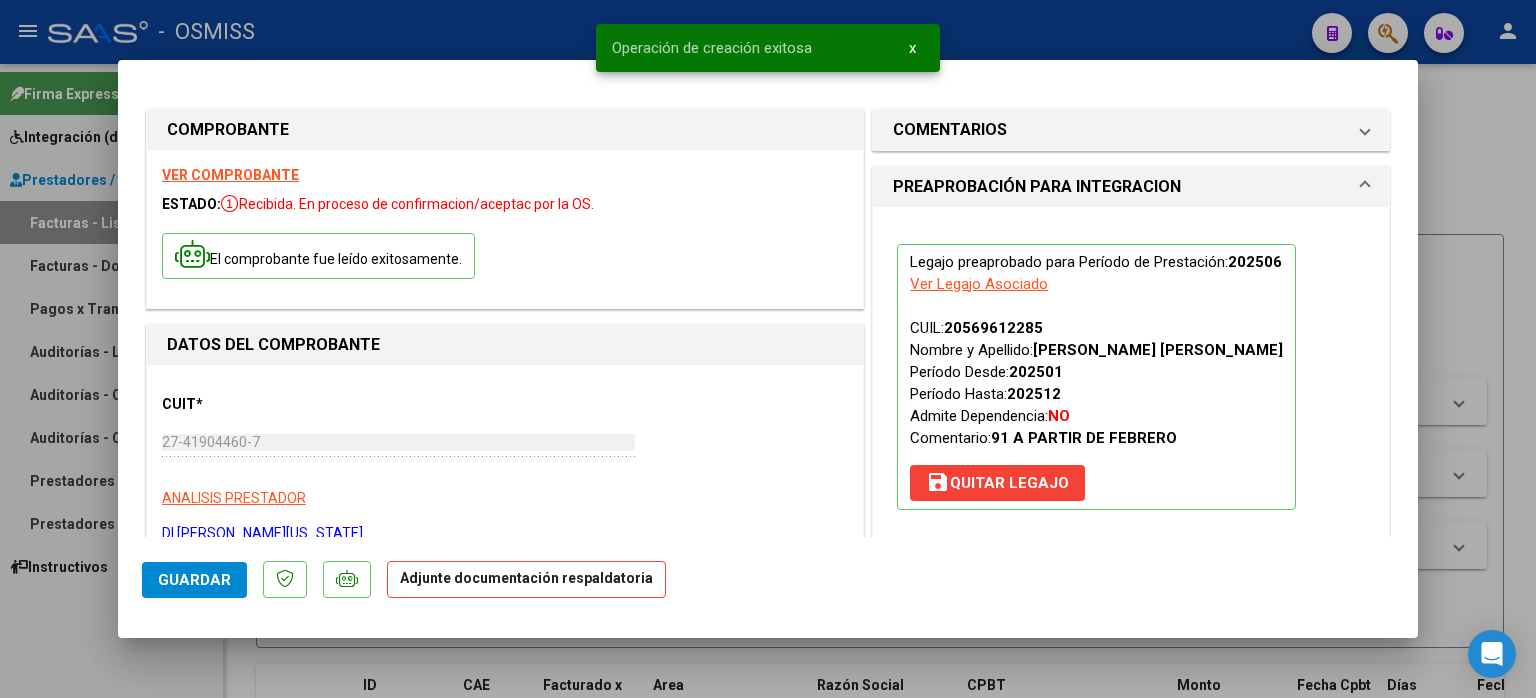 scroll, scrollTop: 200, scrollLeft: 0, axis: vertical 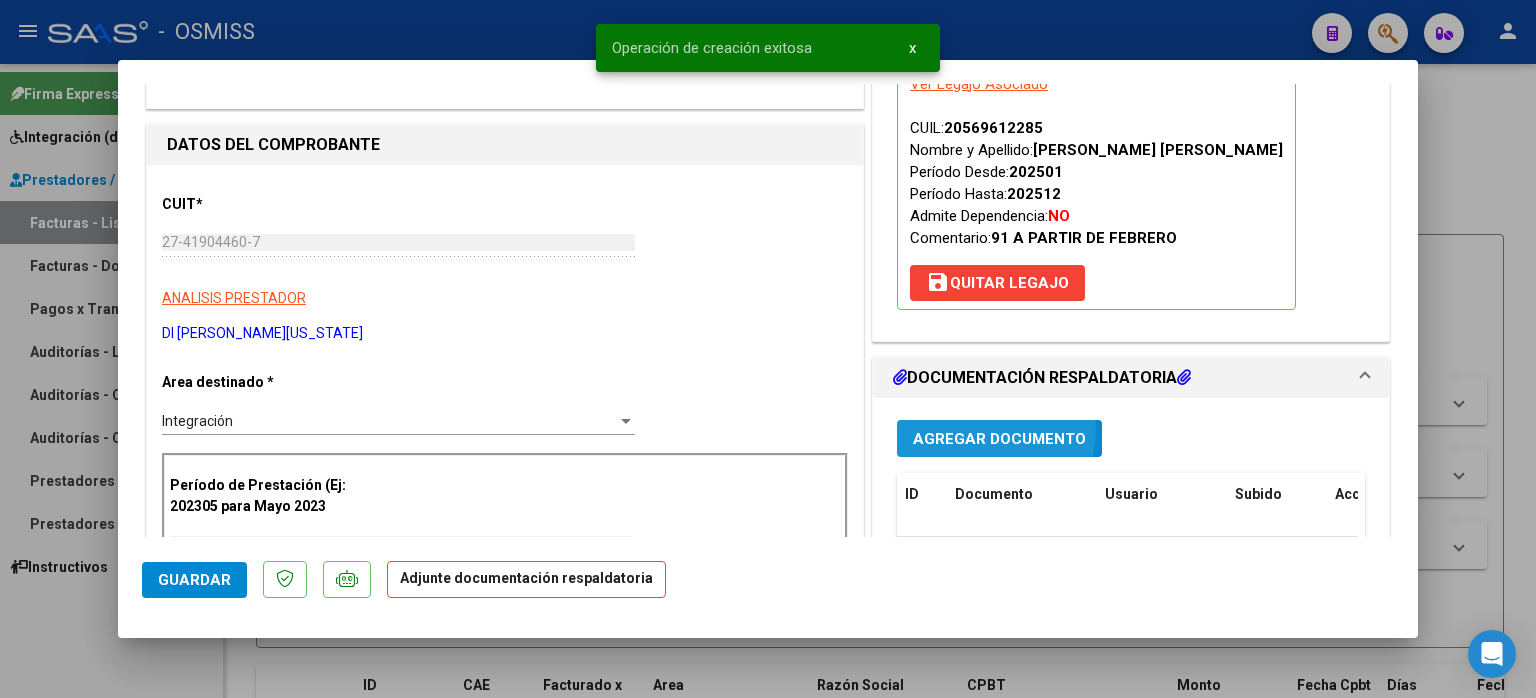 click on "Agregar Documento" at bounding box center (999, 439) 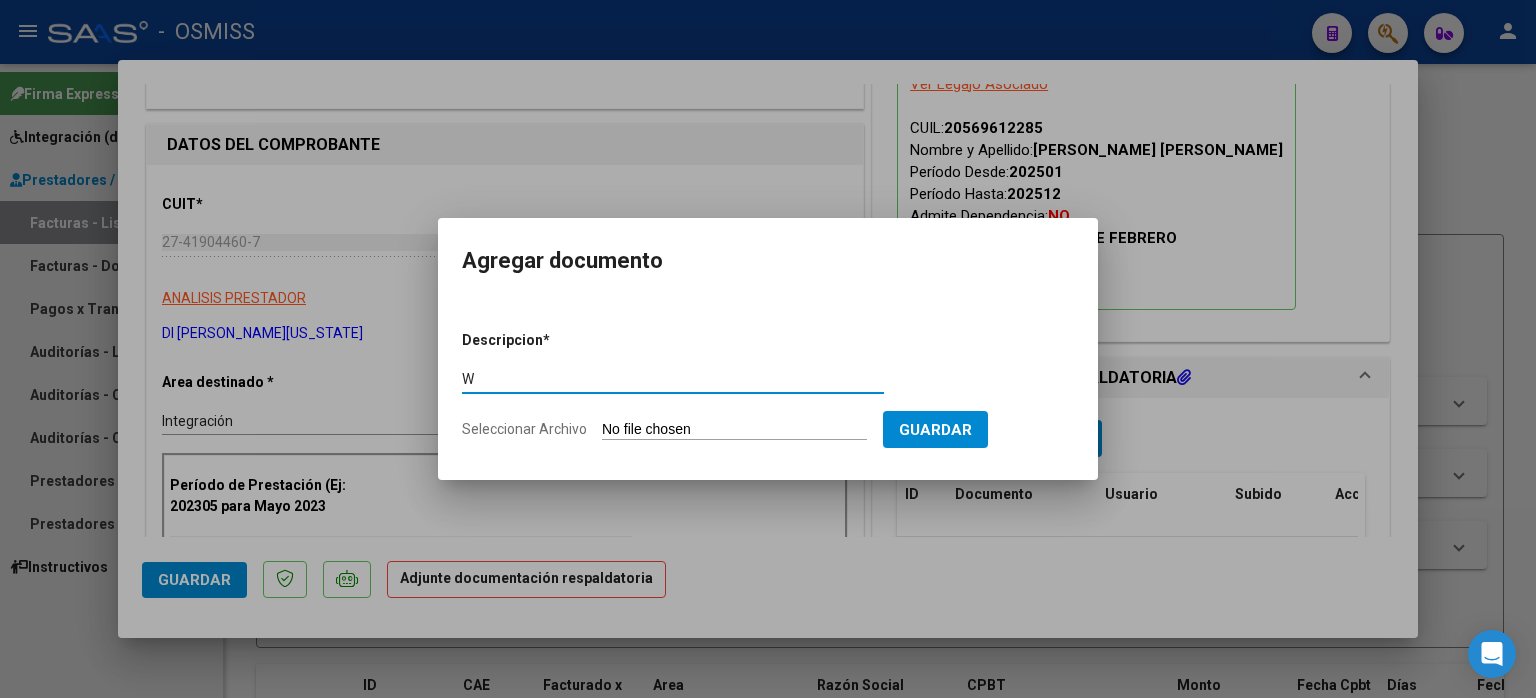 type on "W" 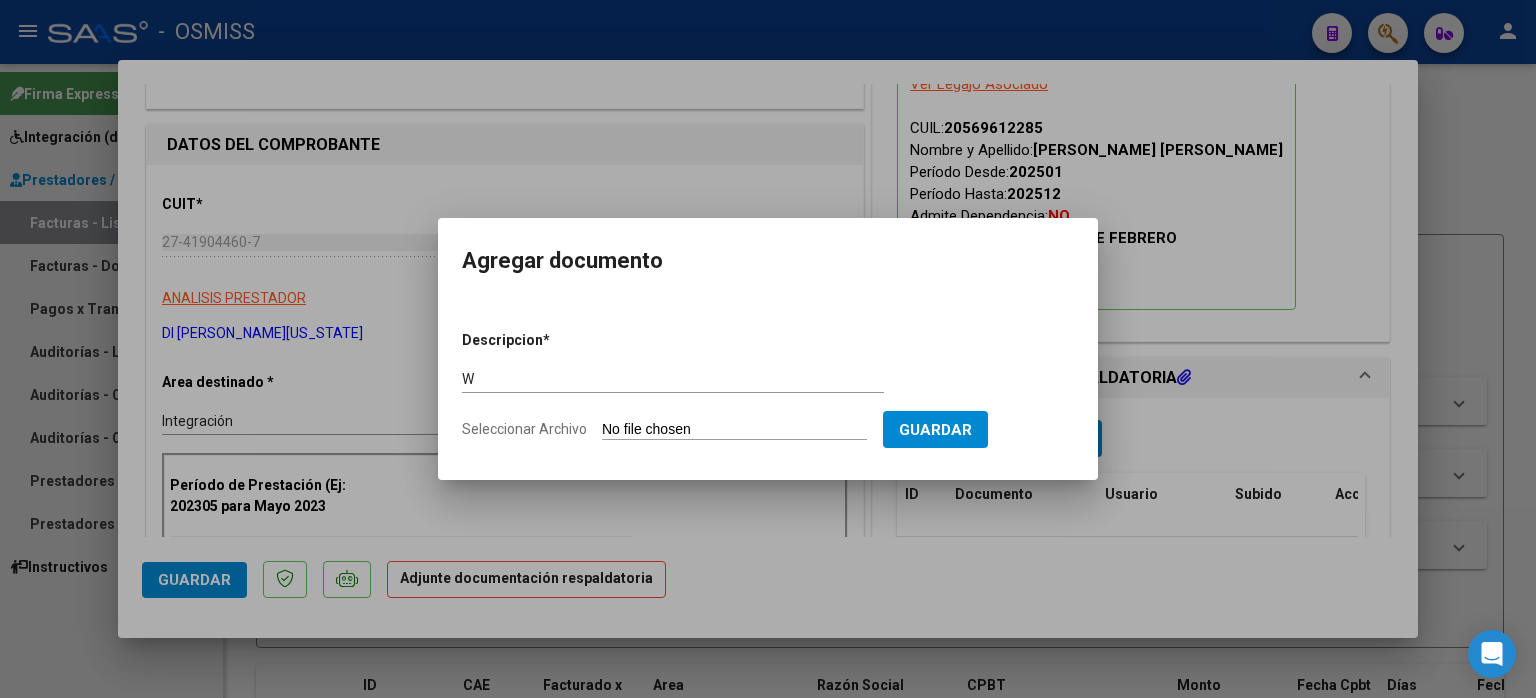 click on "Seleccionar Archivo" at bounding box center (734, 430) 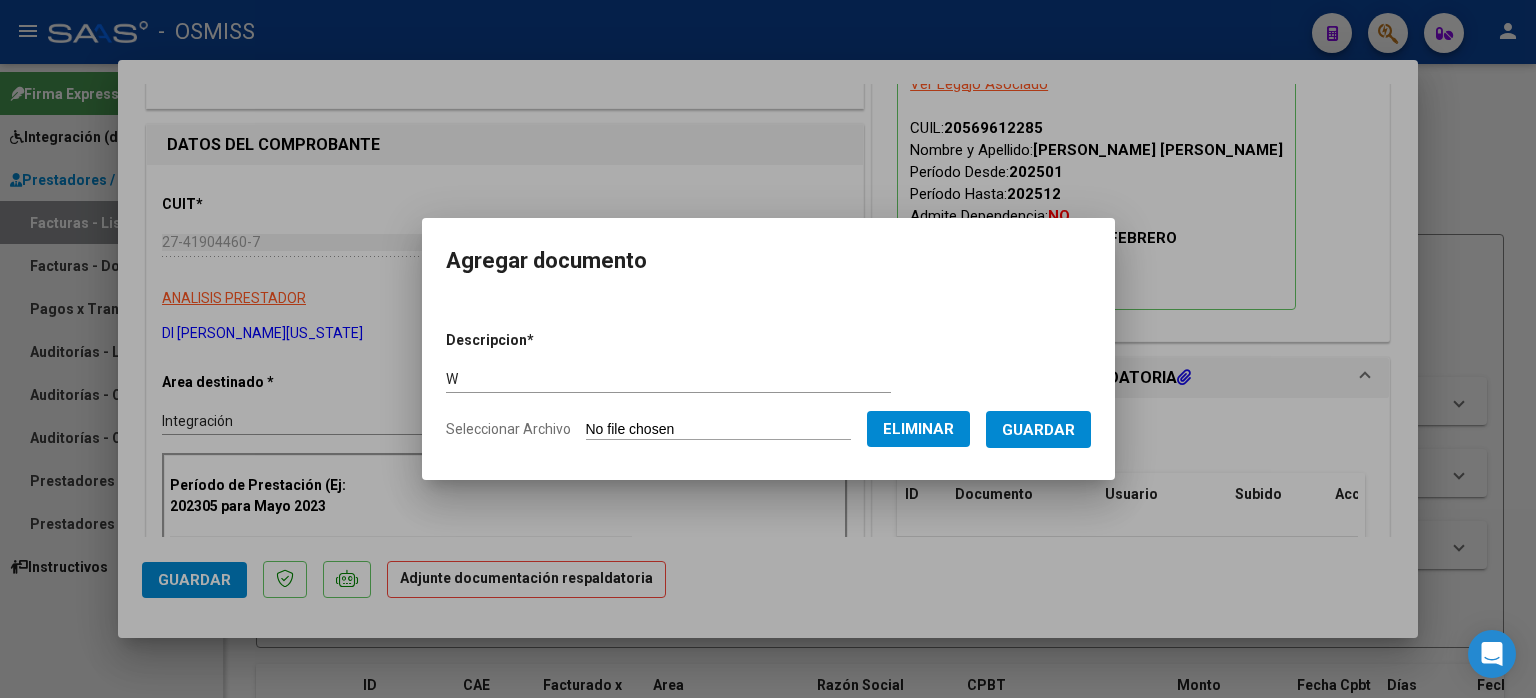 click on "Guardar" at bounding box center [1038, 430] 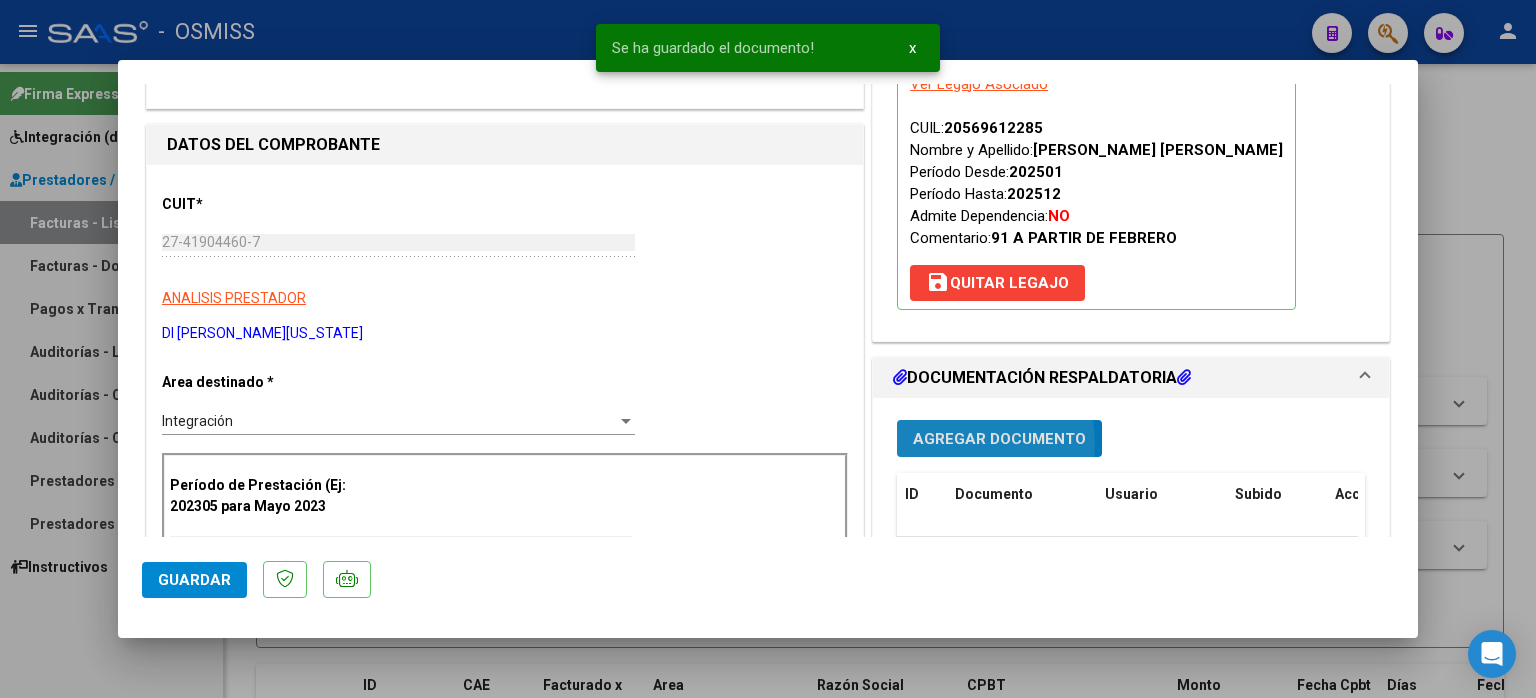 click on "Agregar Documento" at bounding box center (999, 439) 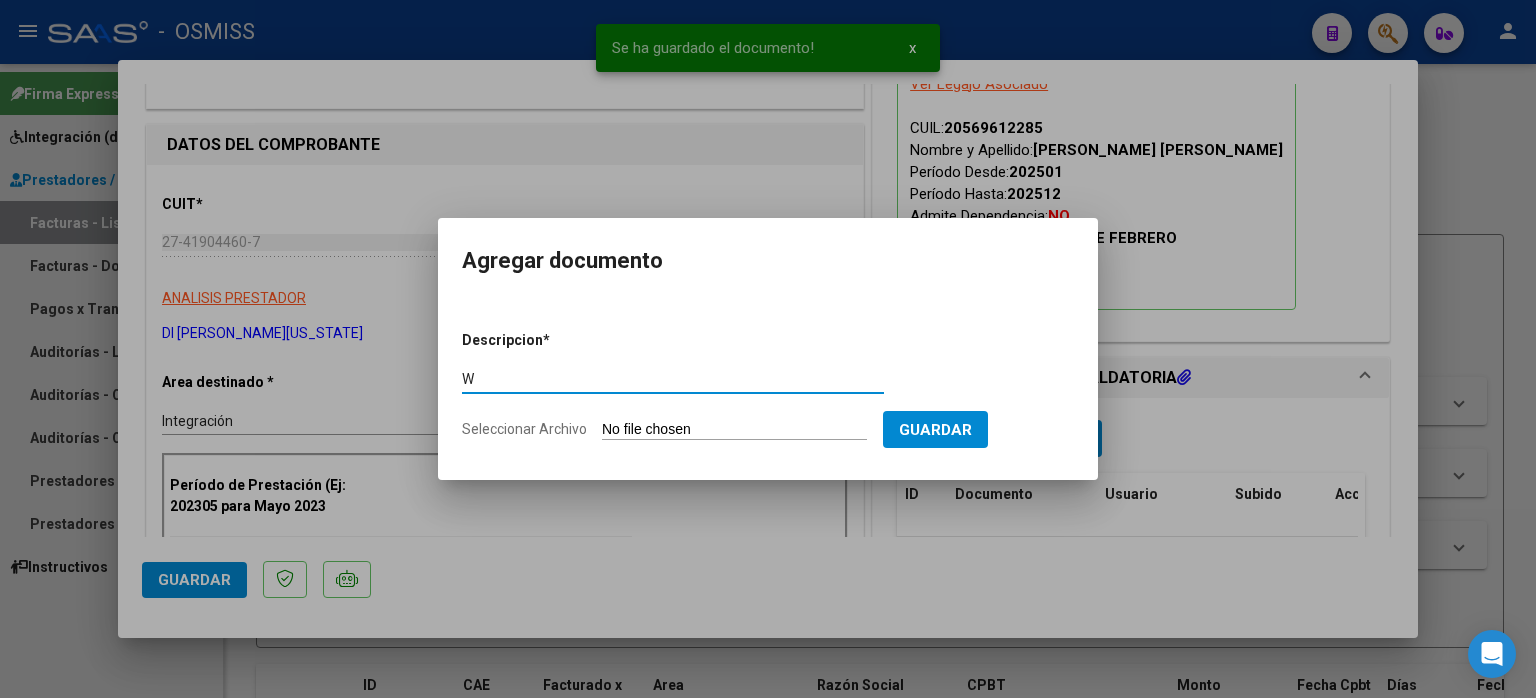 type on "W" 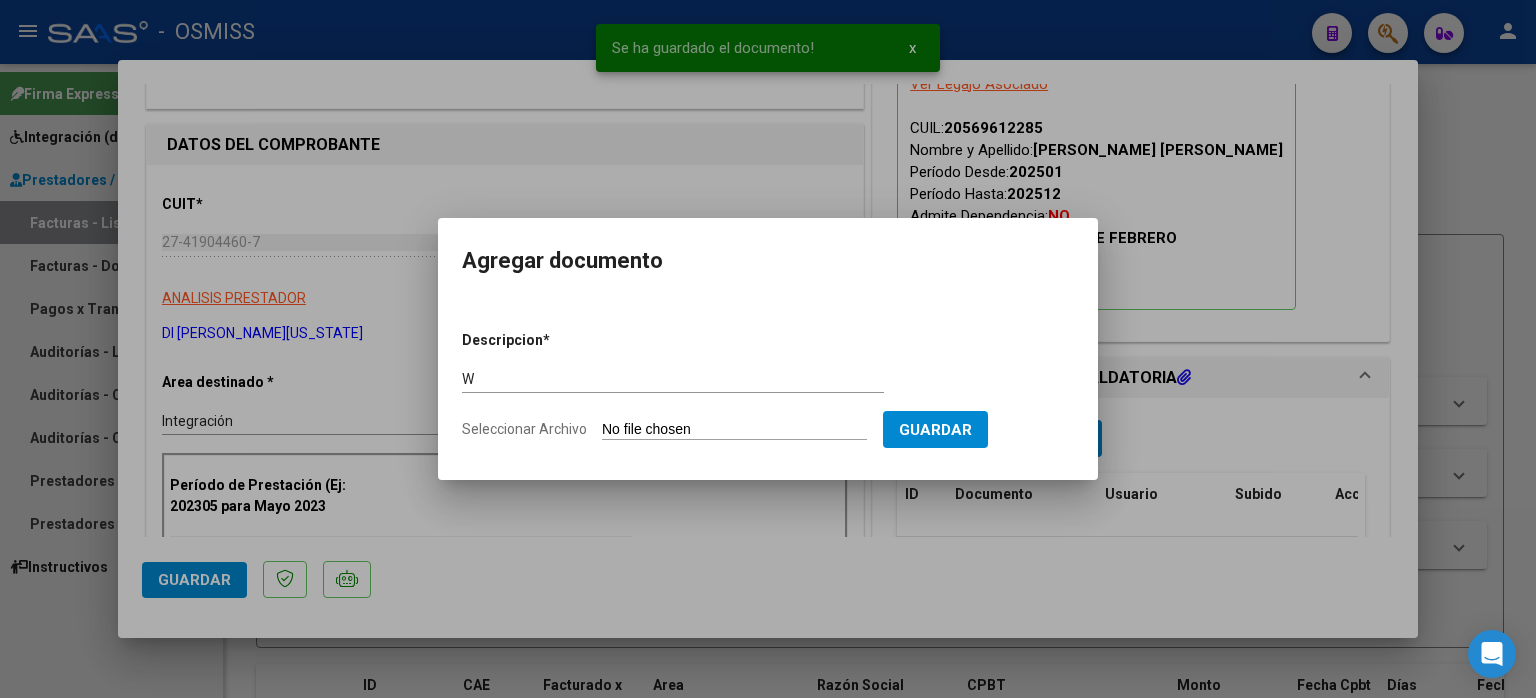 type on "C:\fakepath\informe [PERSON_NAME] [PERSON_NAME].pdf" 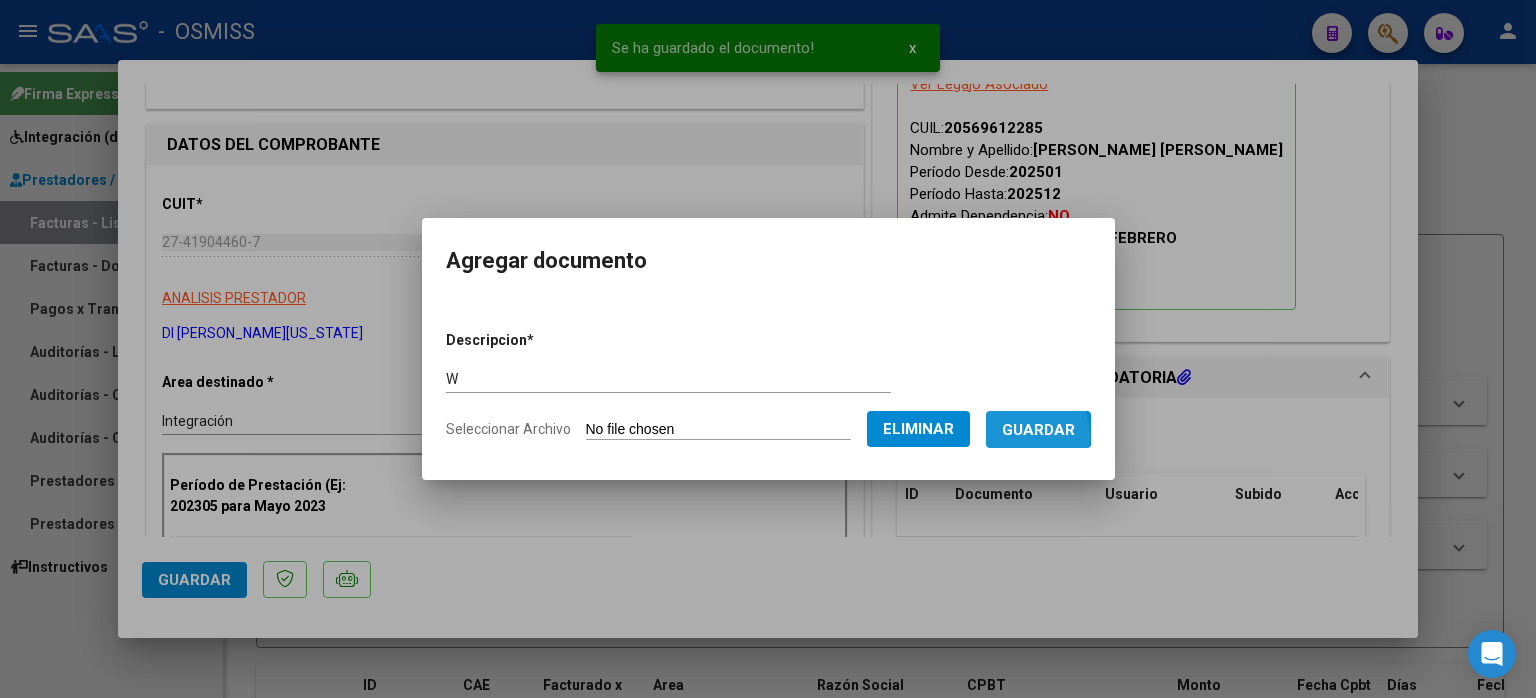 click on "Guardar" at bounding box center [1038, 430] 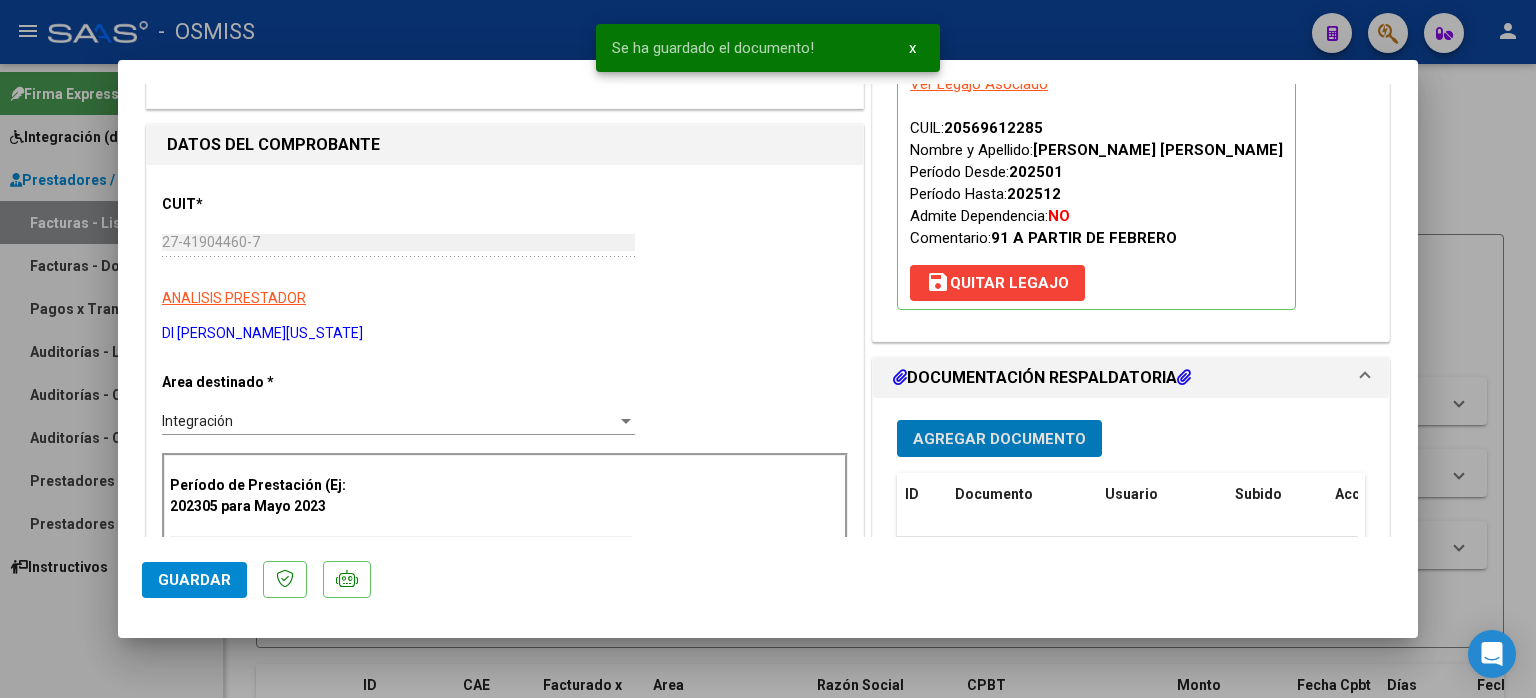 type 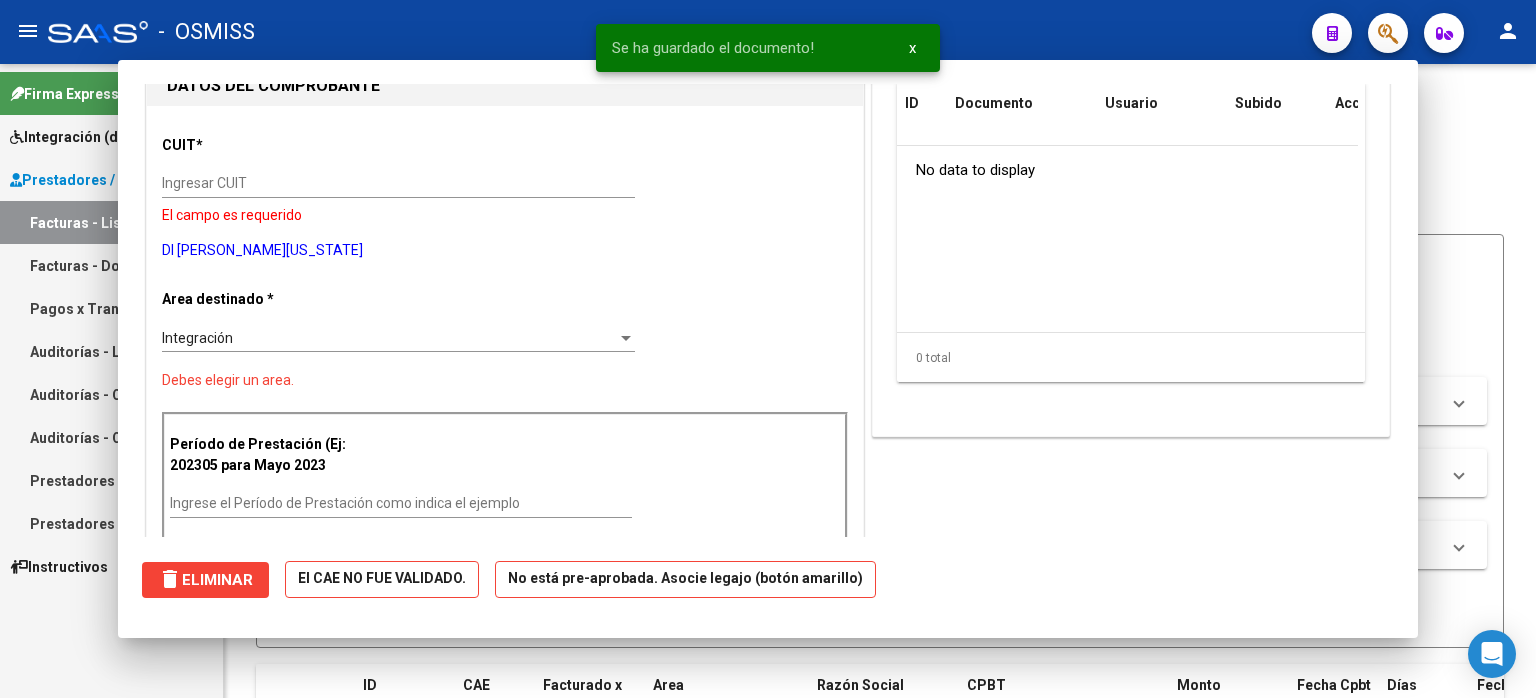 scroll, scrollTop: 0, scrollLeft: 0, axis: both 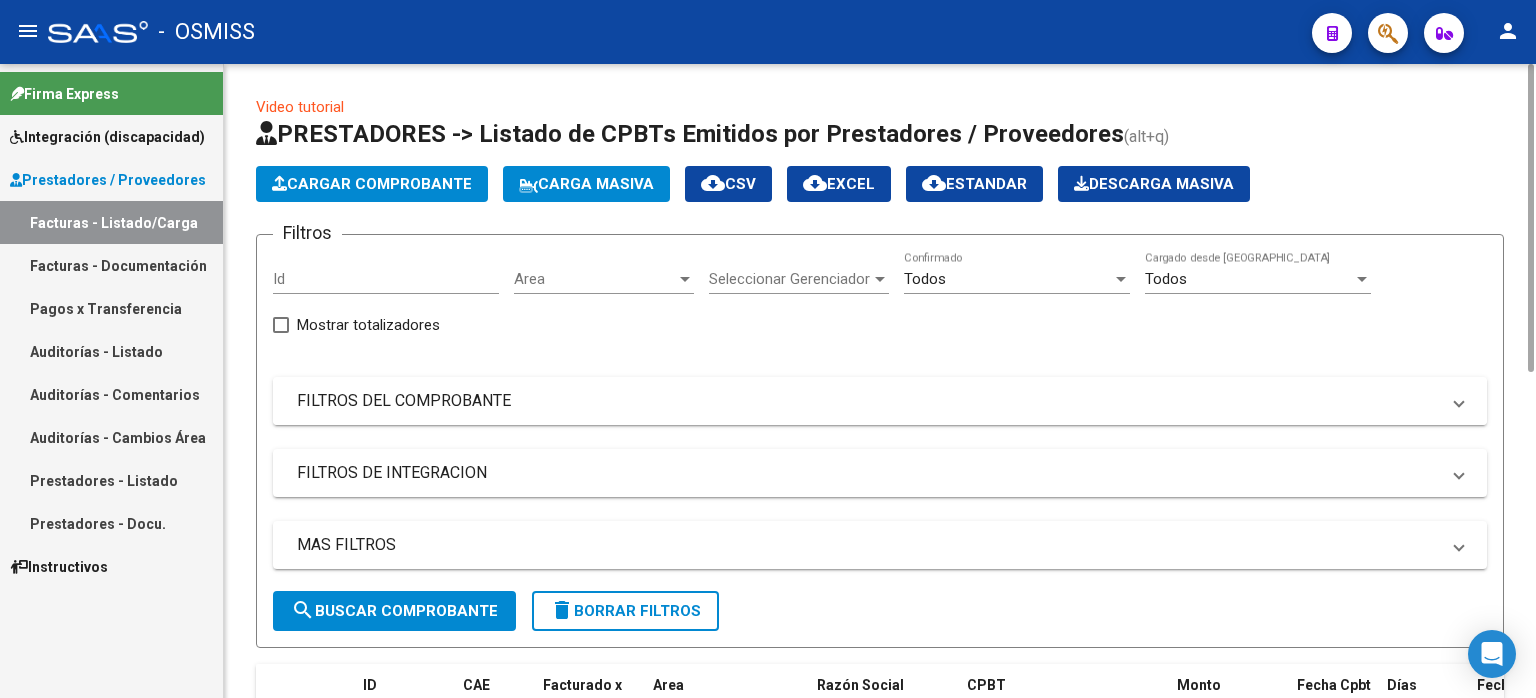 click on "FILTROS DEL COMPROBANTE" at bounding box center [880, 401] 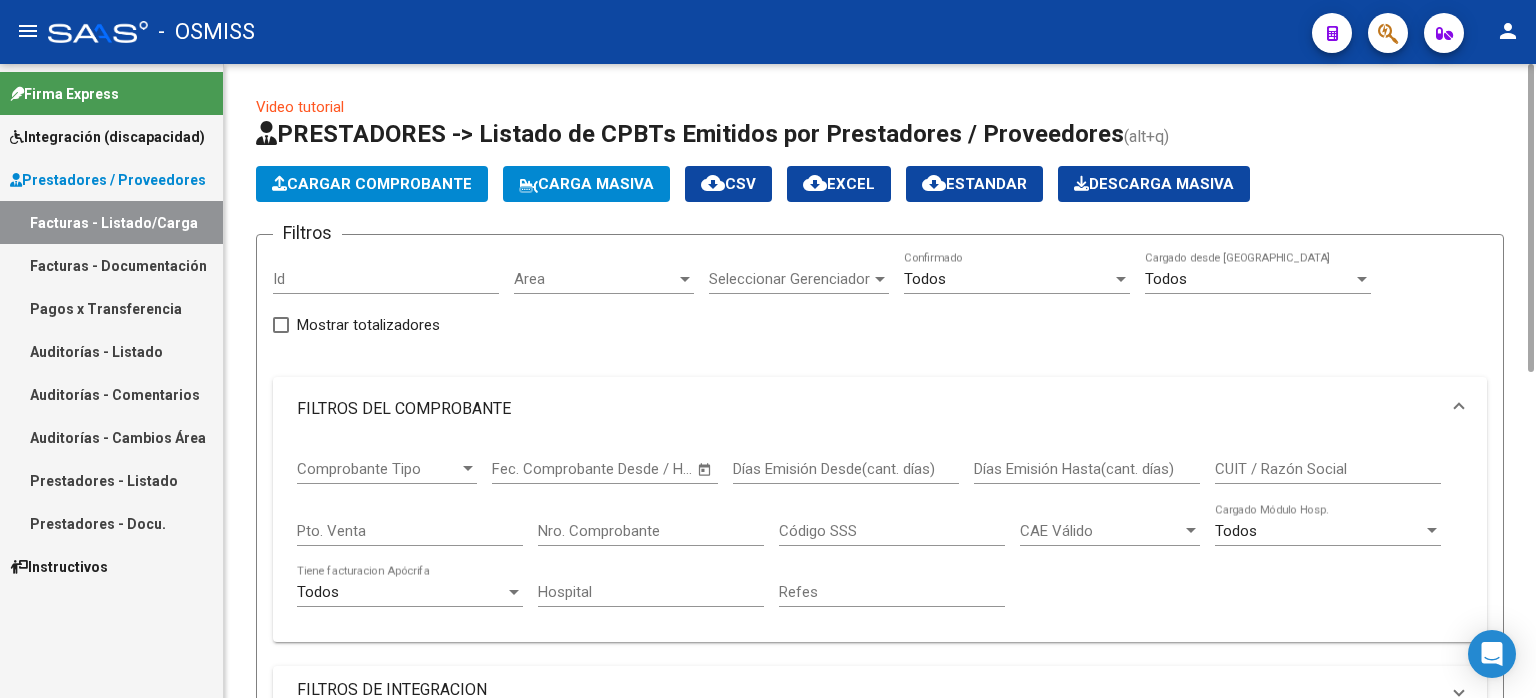 click on "CUIT / Razón Social" at bounding box center [1328, 469] 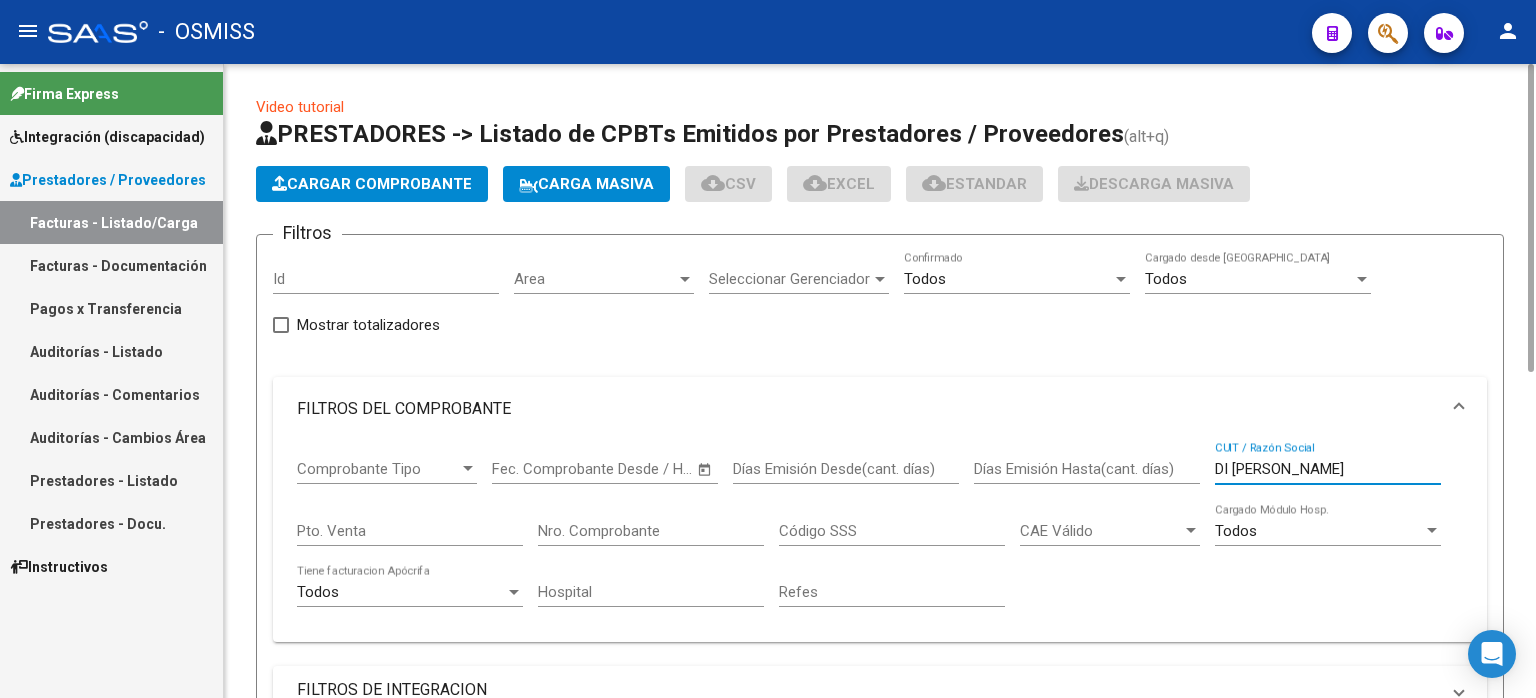 scroll, scrollTop: 499, scrollLeft: 0, axis: vertical 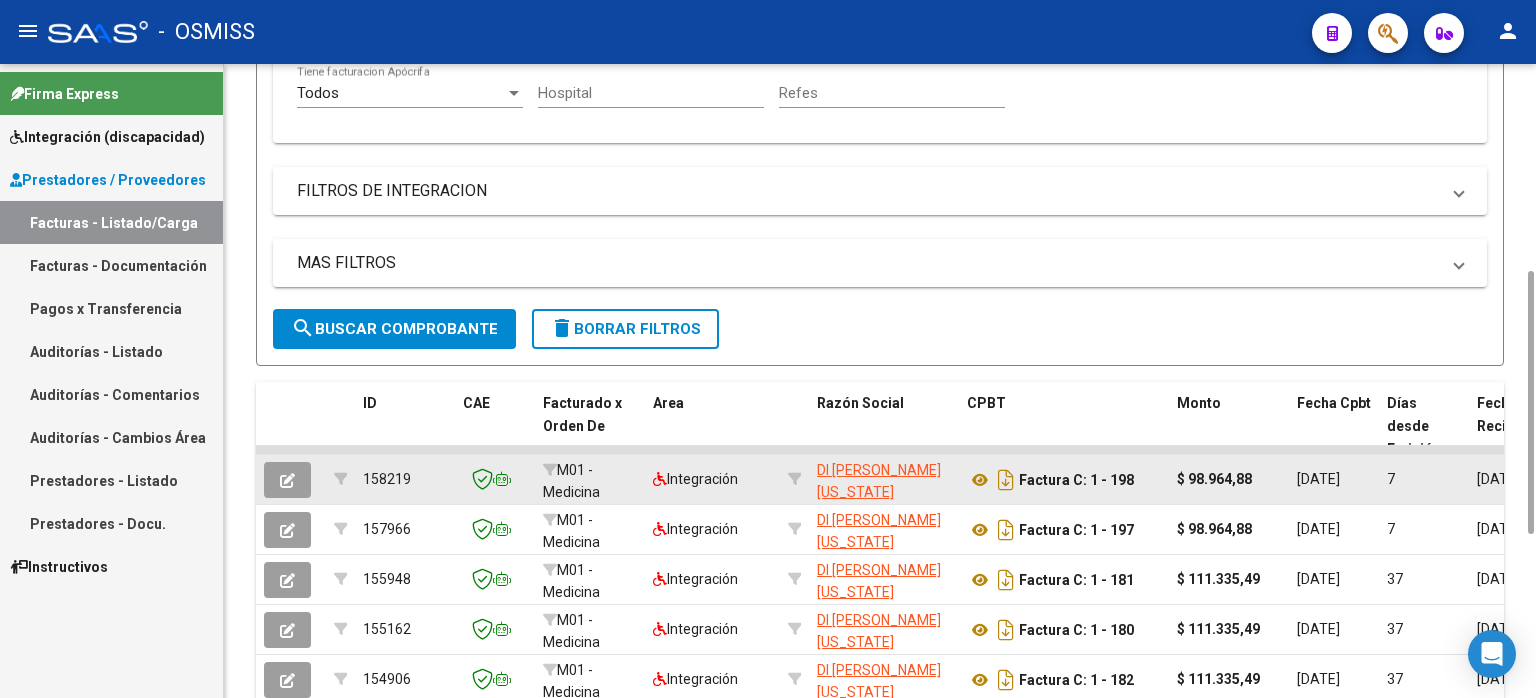 type on "DI [PERSON_NAME]" 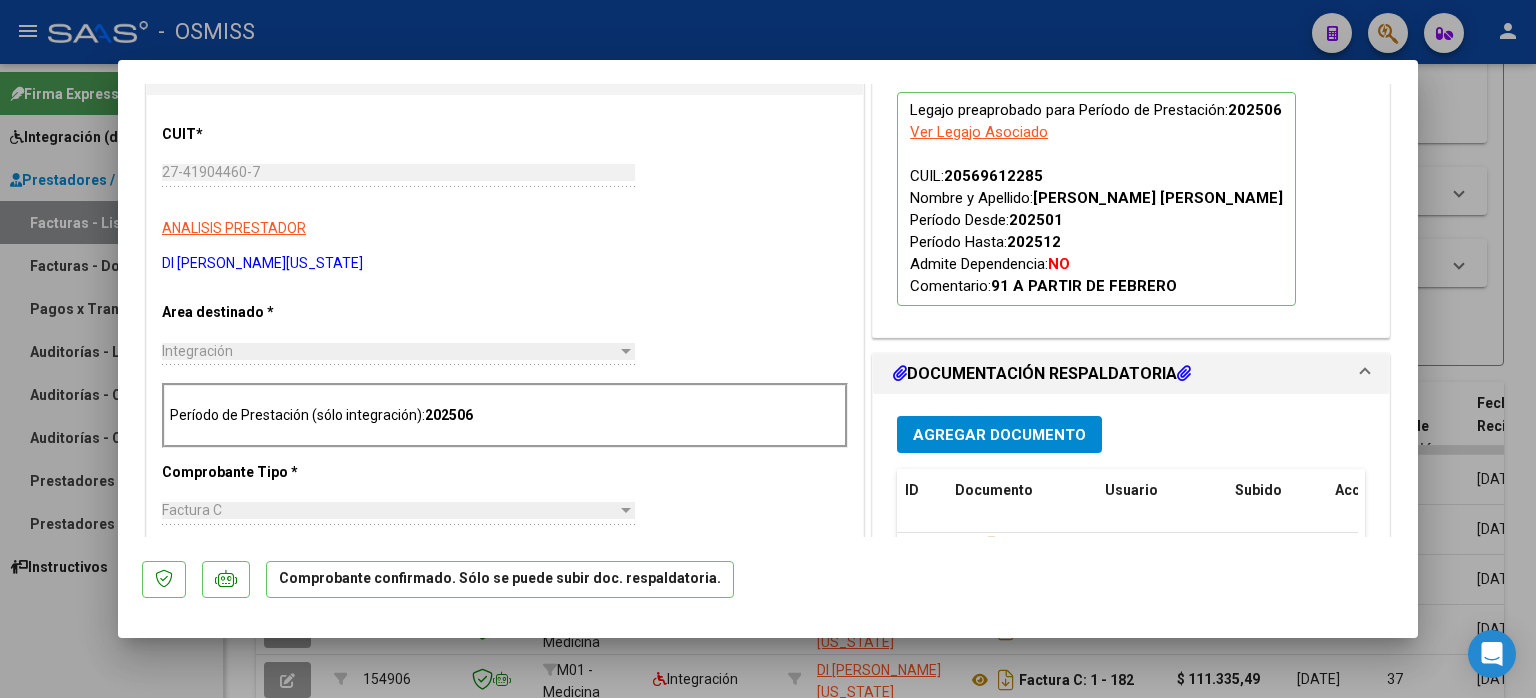 scroll, scrollTop: 400, scrollLeft: 0, axis: vertical 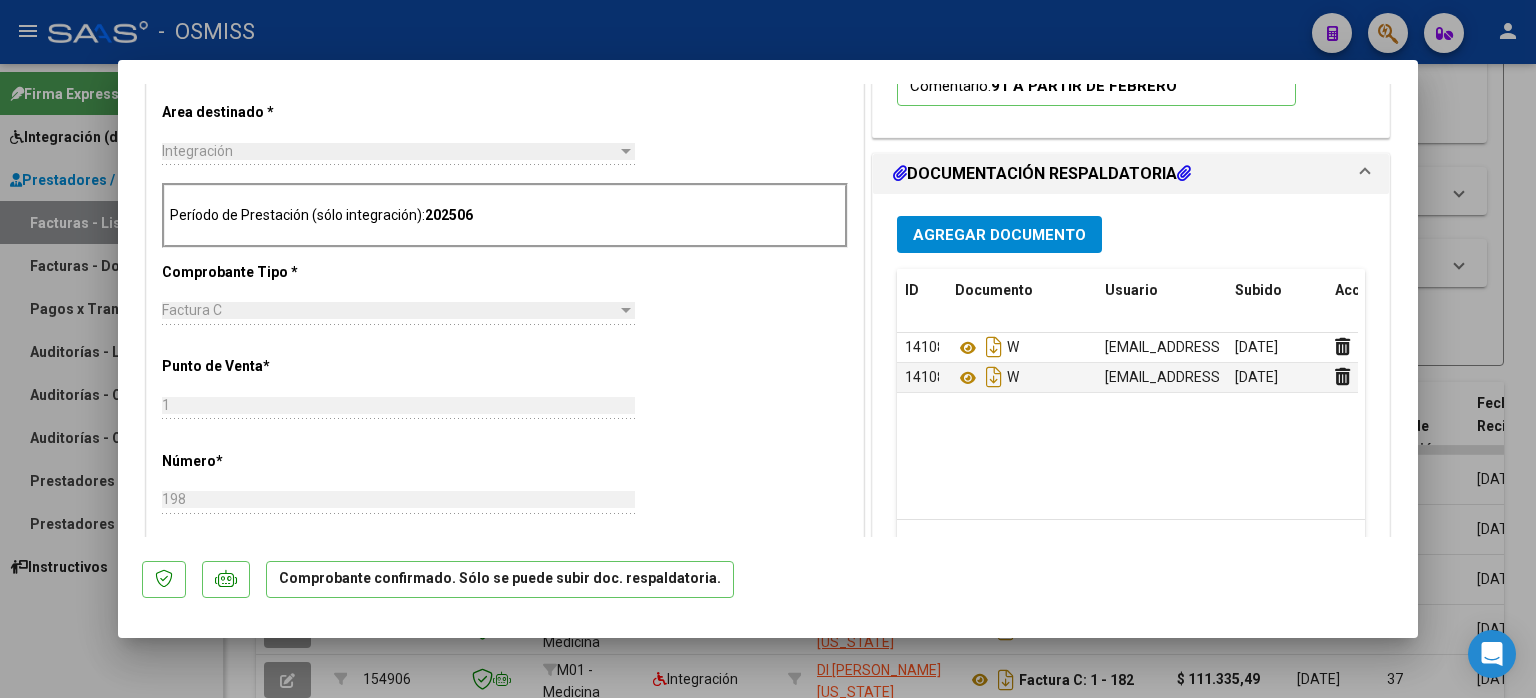 type 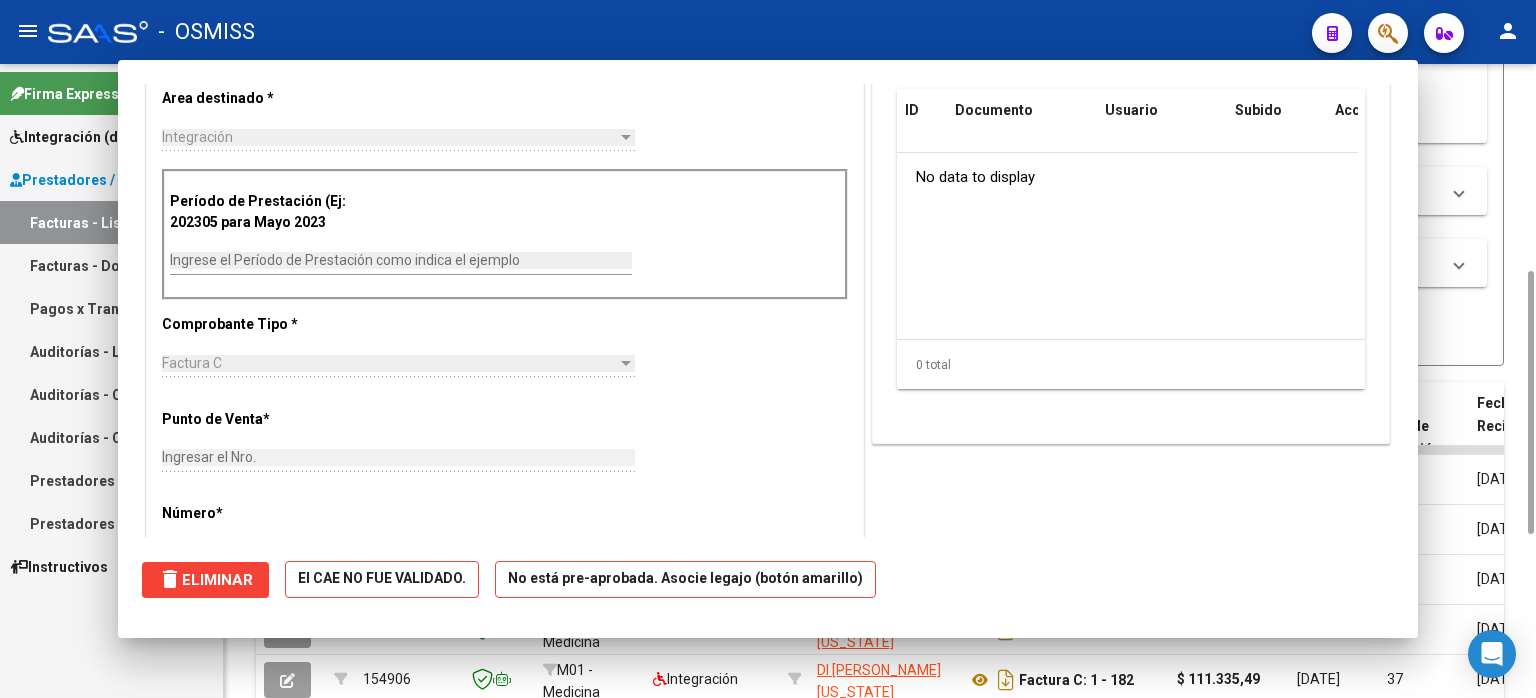 scroll, scrollTop: 387, scrollLeft: 0, axis: vertical 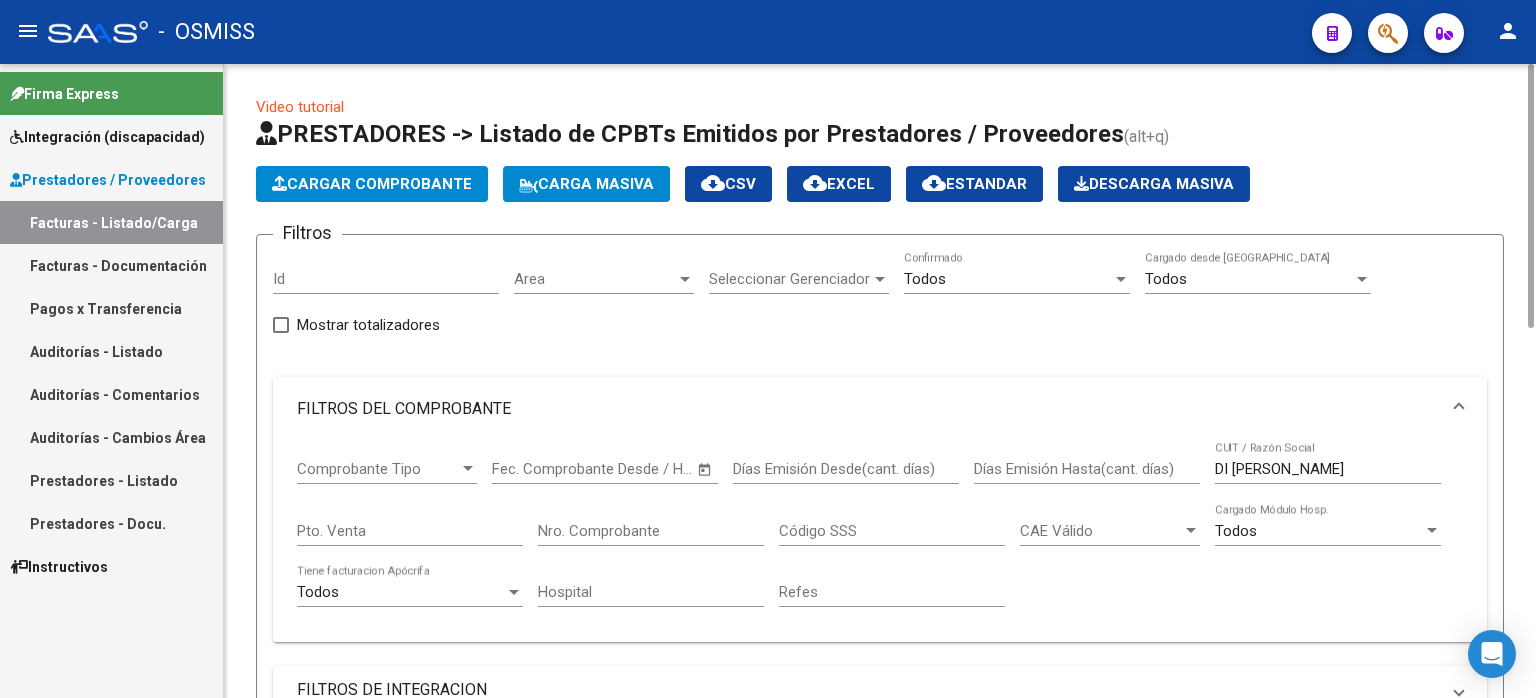click on "Cargar Comprobante" 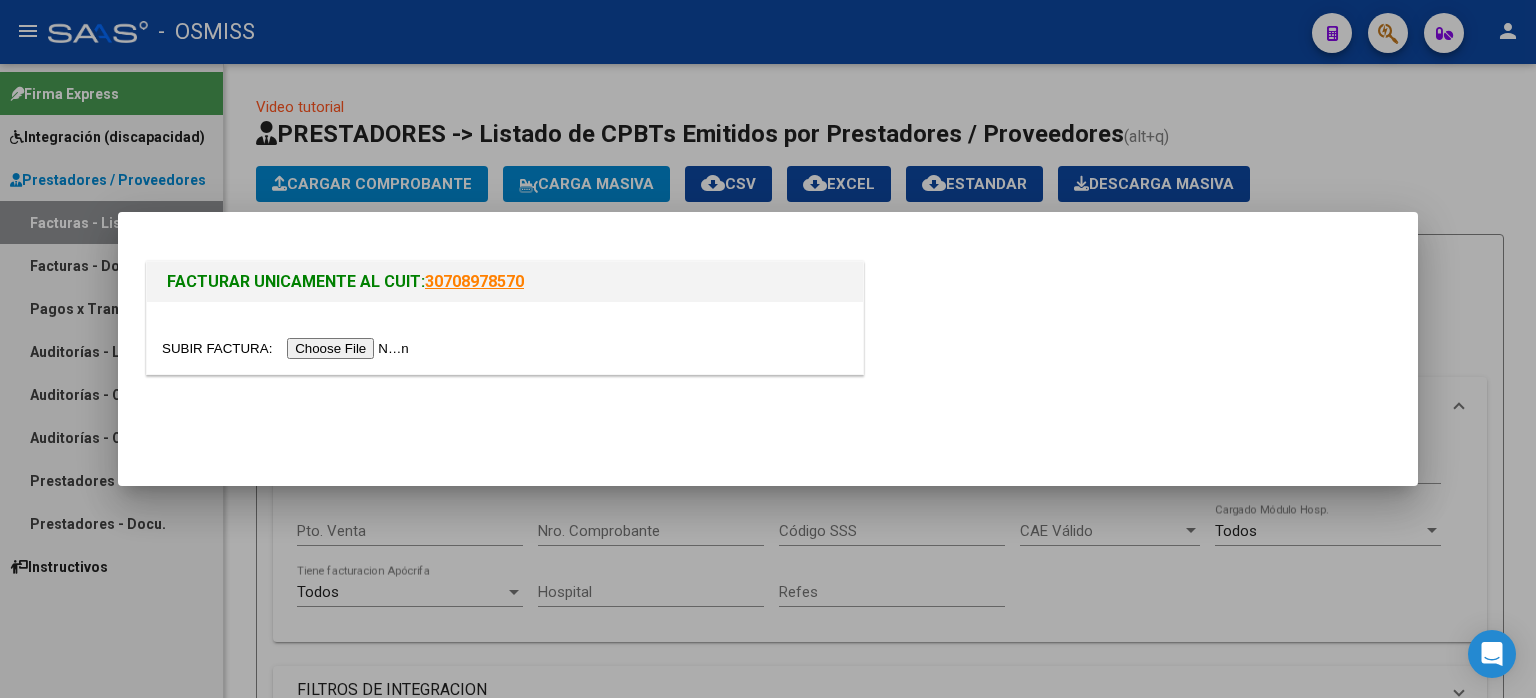 click at bounding box center (288, 348) 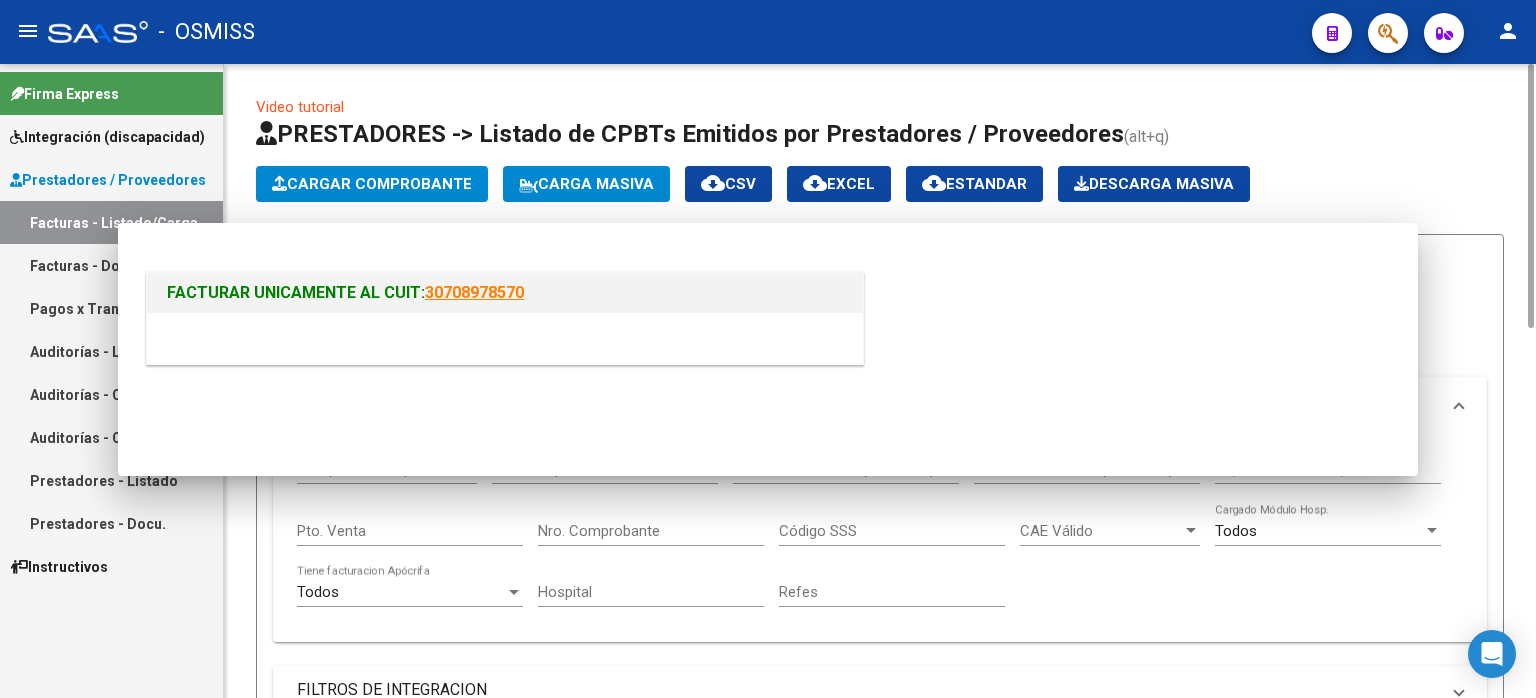 scroll, scrollTop: 0, scrollLeft: 0, axis: both 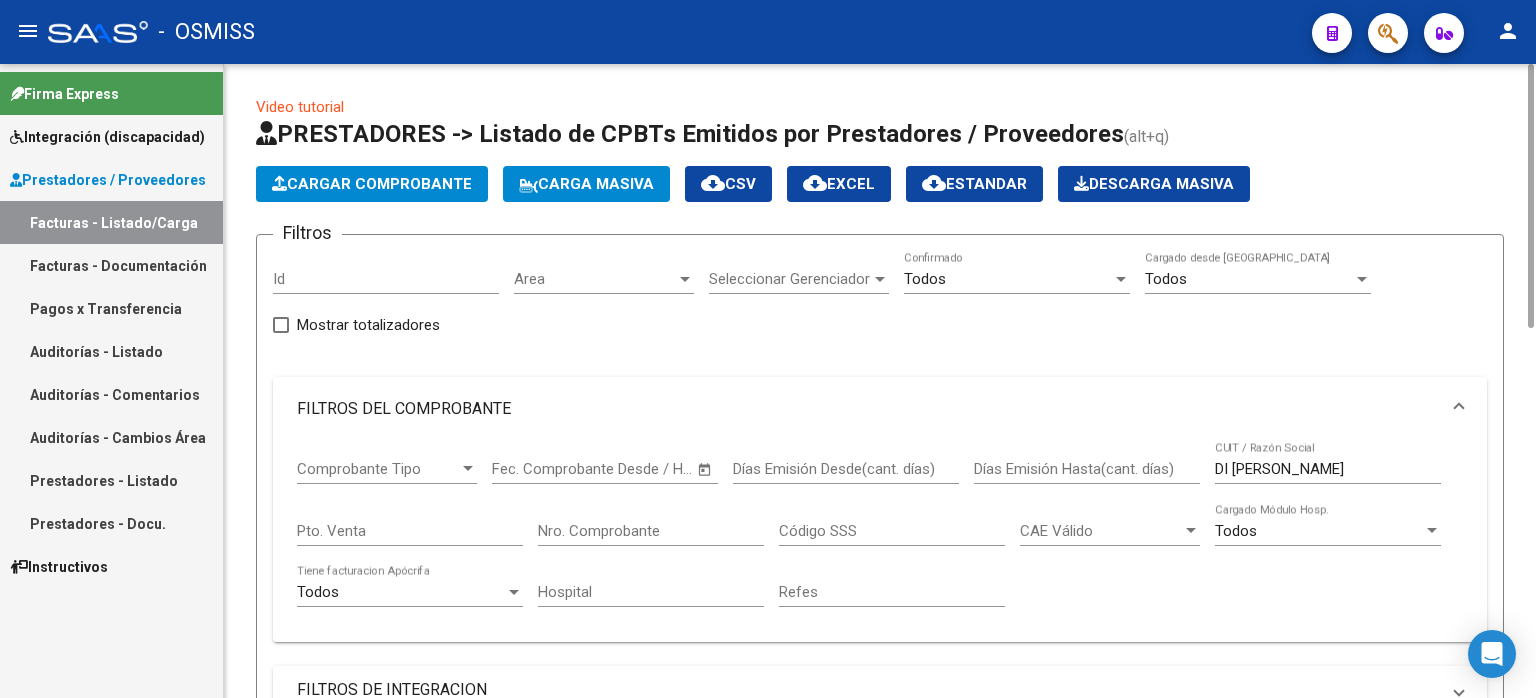 click on "DI [PERSON_NAME]" at bounding box center (1328, 469) 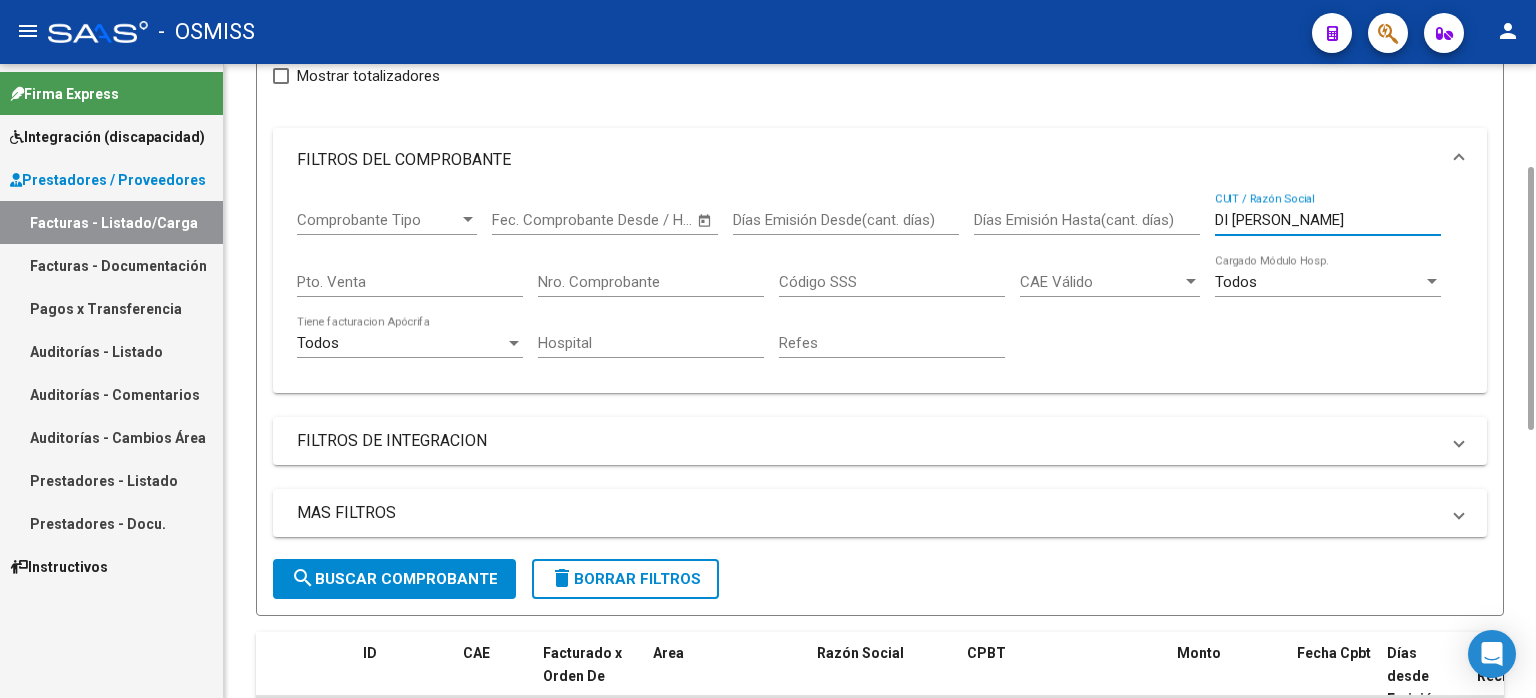 scroll, scrollTop: 748, scrollLeft: 0, axis: vertical 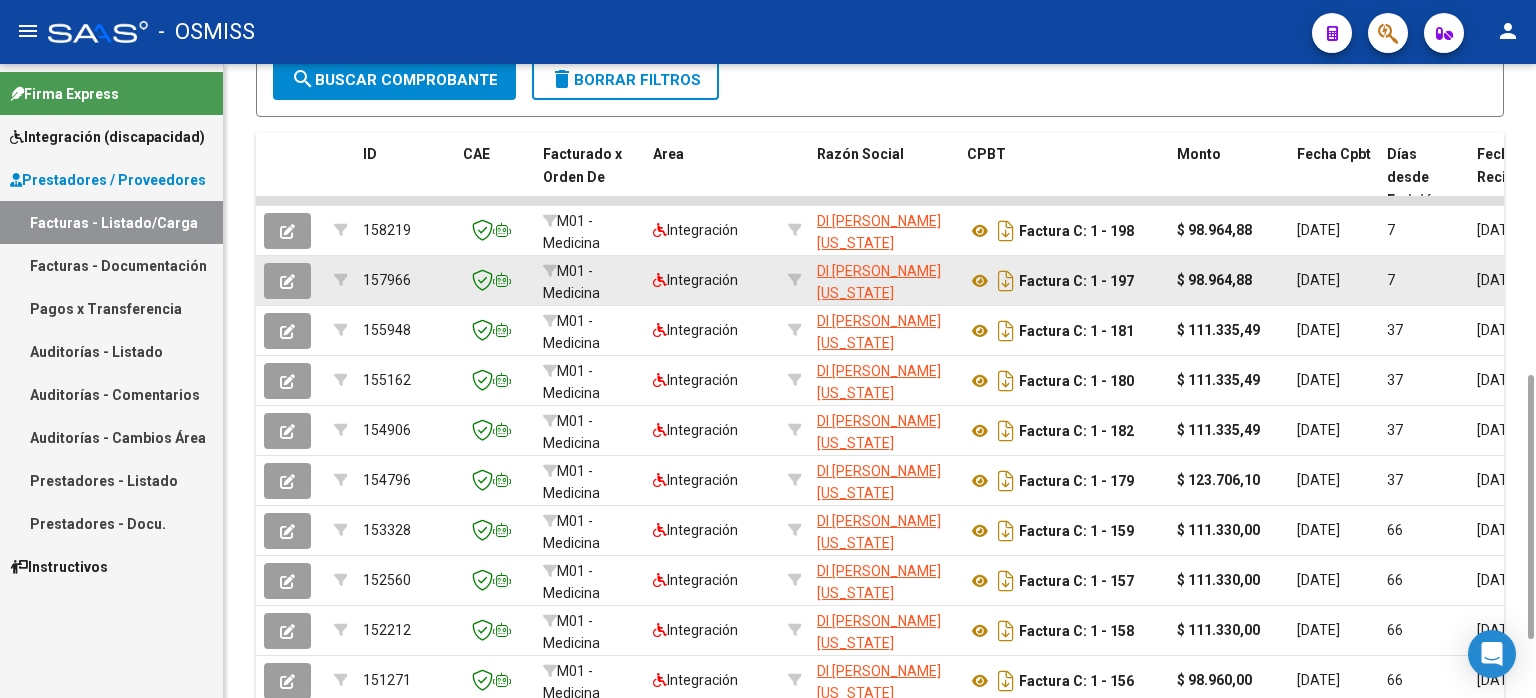 click 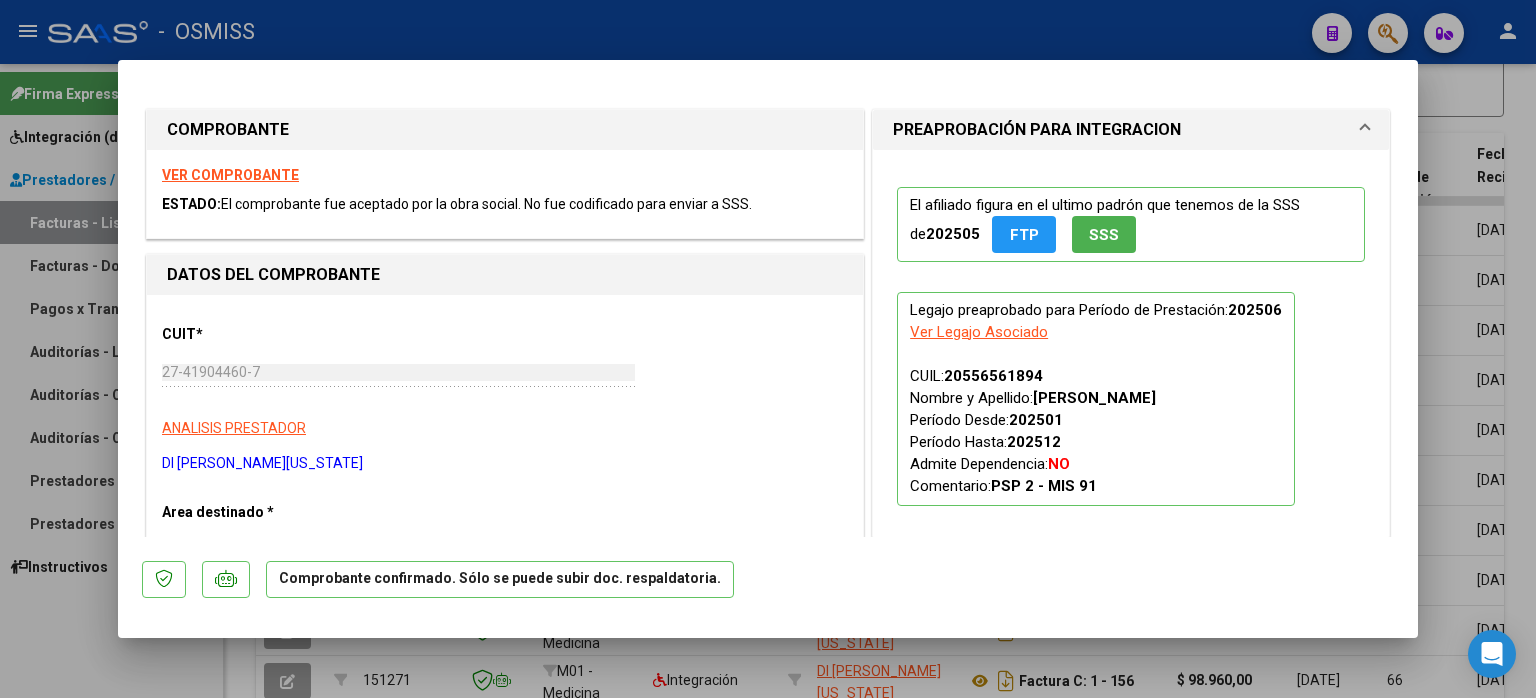 scroll, scrollTop: 300, scrollLeft: 0, axis: vertical 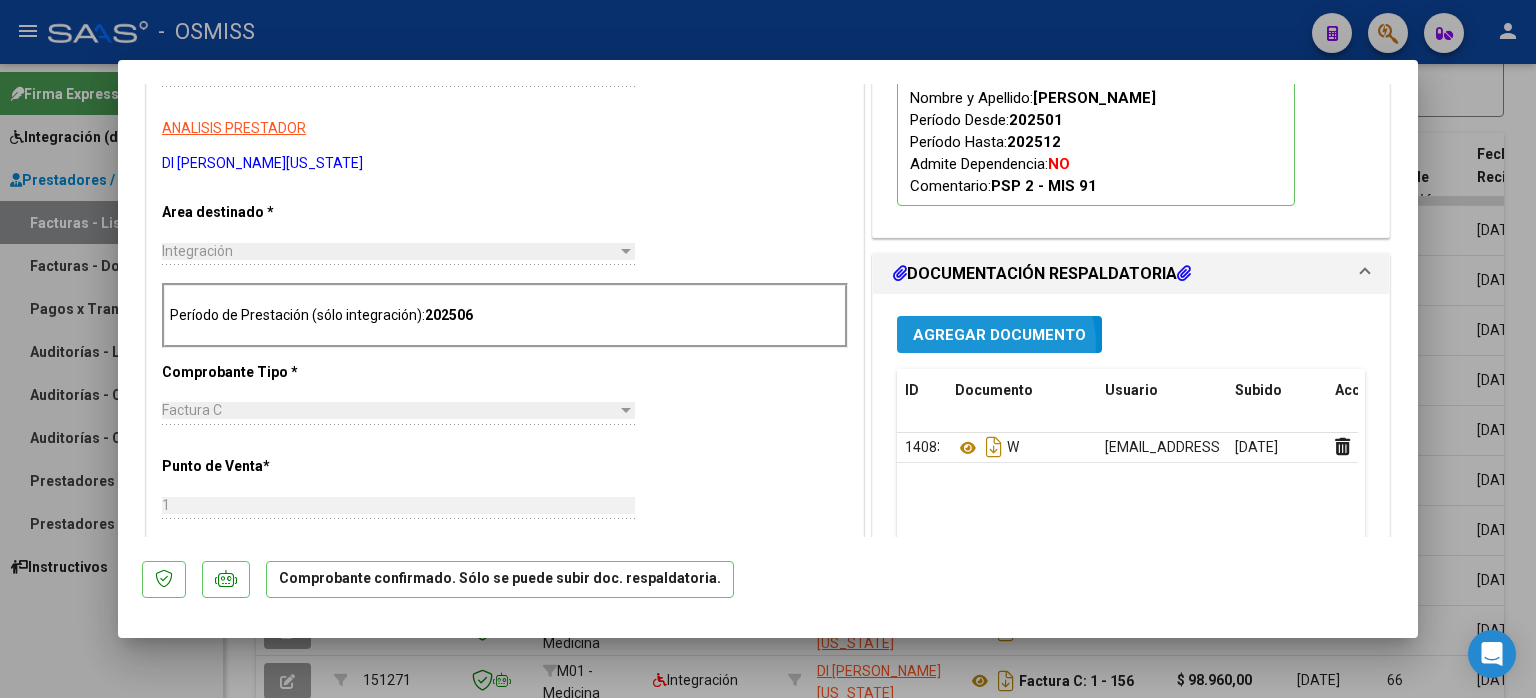 click on "Agregar Documento" at bounding box center (999, 334) 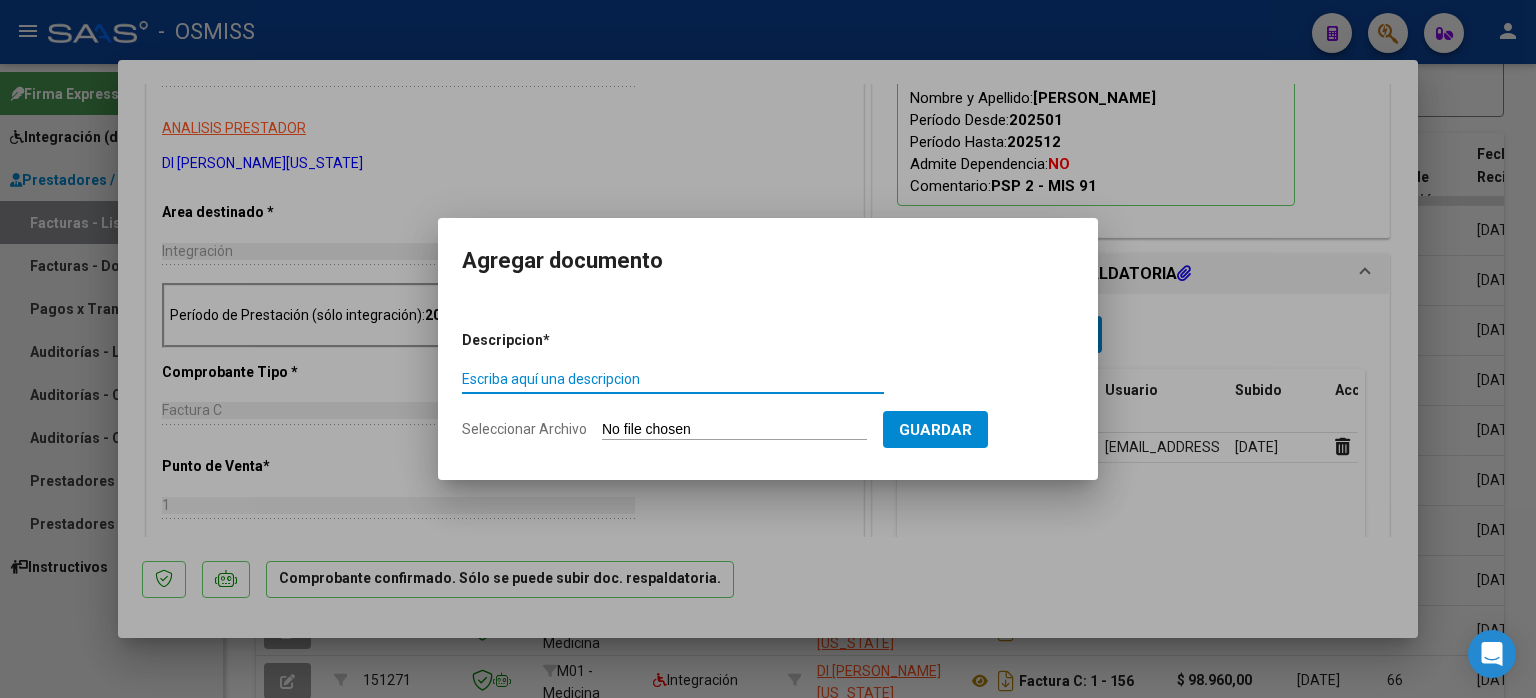 click on "Seleccionar Archivo" at bounding box center (734, 430) 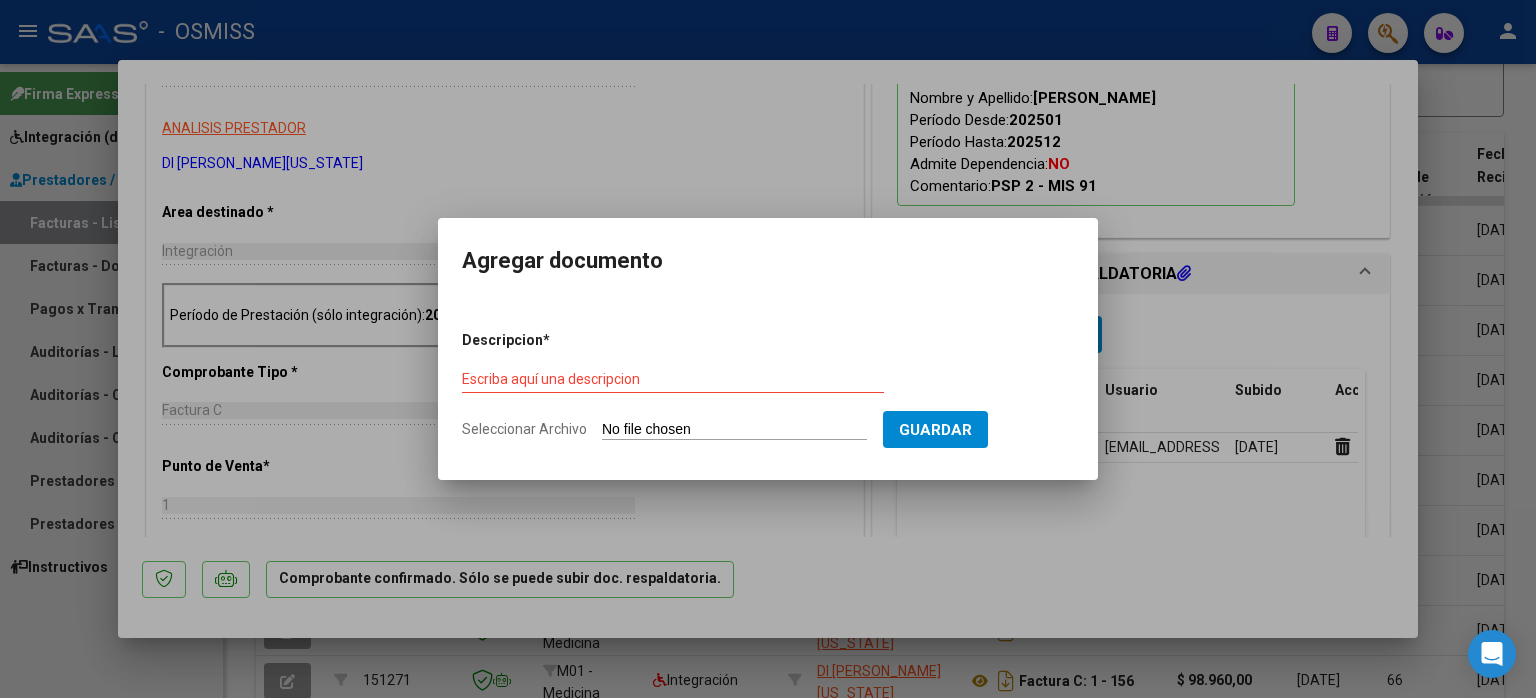 type on "C:\fakepath\INFORME.pdf" 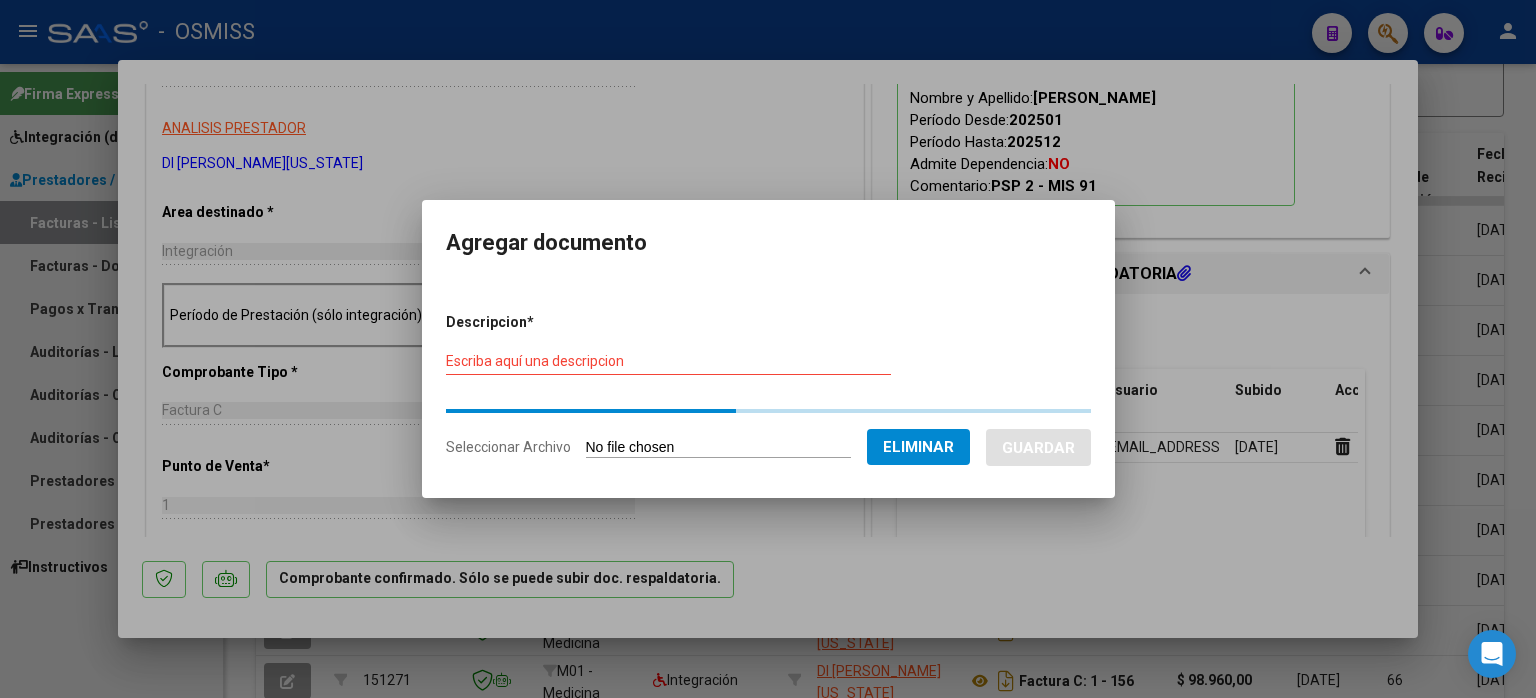 click on "Escriba aquí una descripcion" at bounding box center [668, 361] 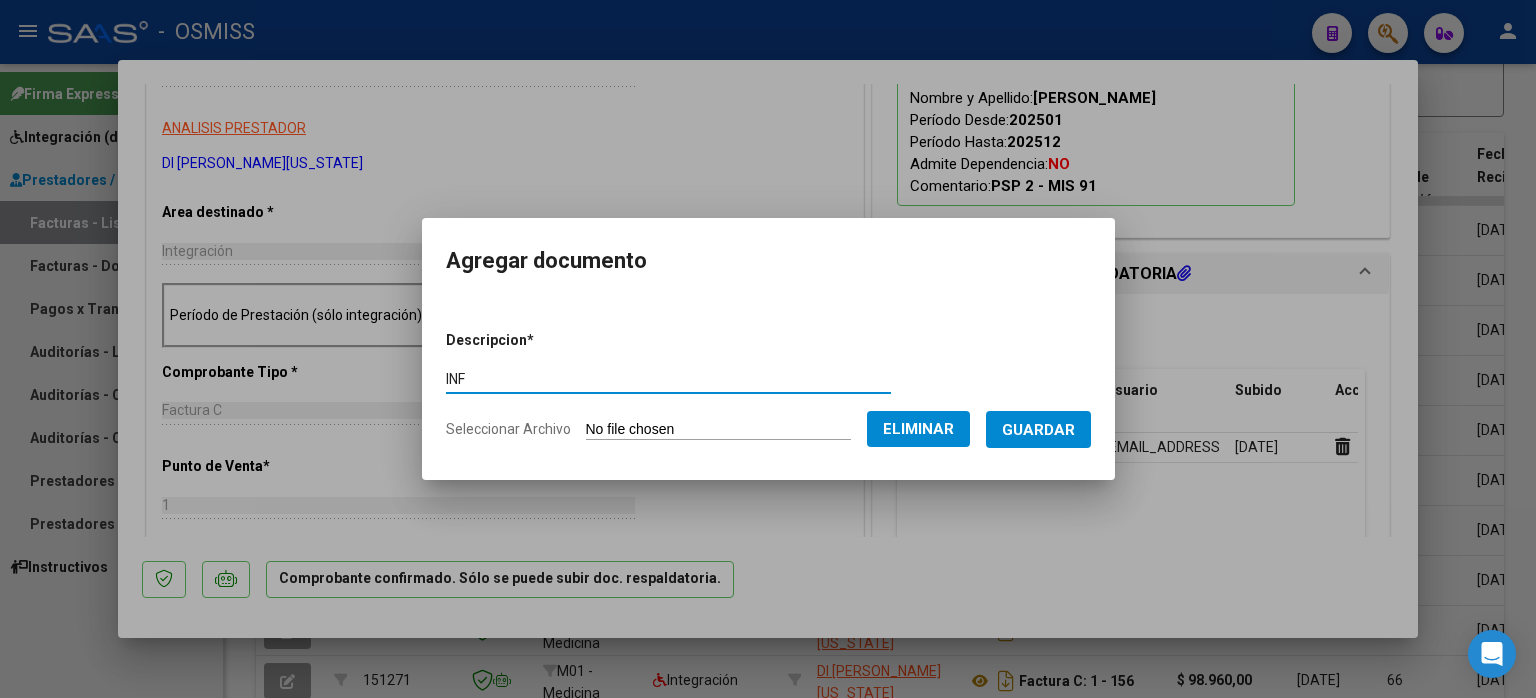 type on "INF" 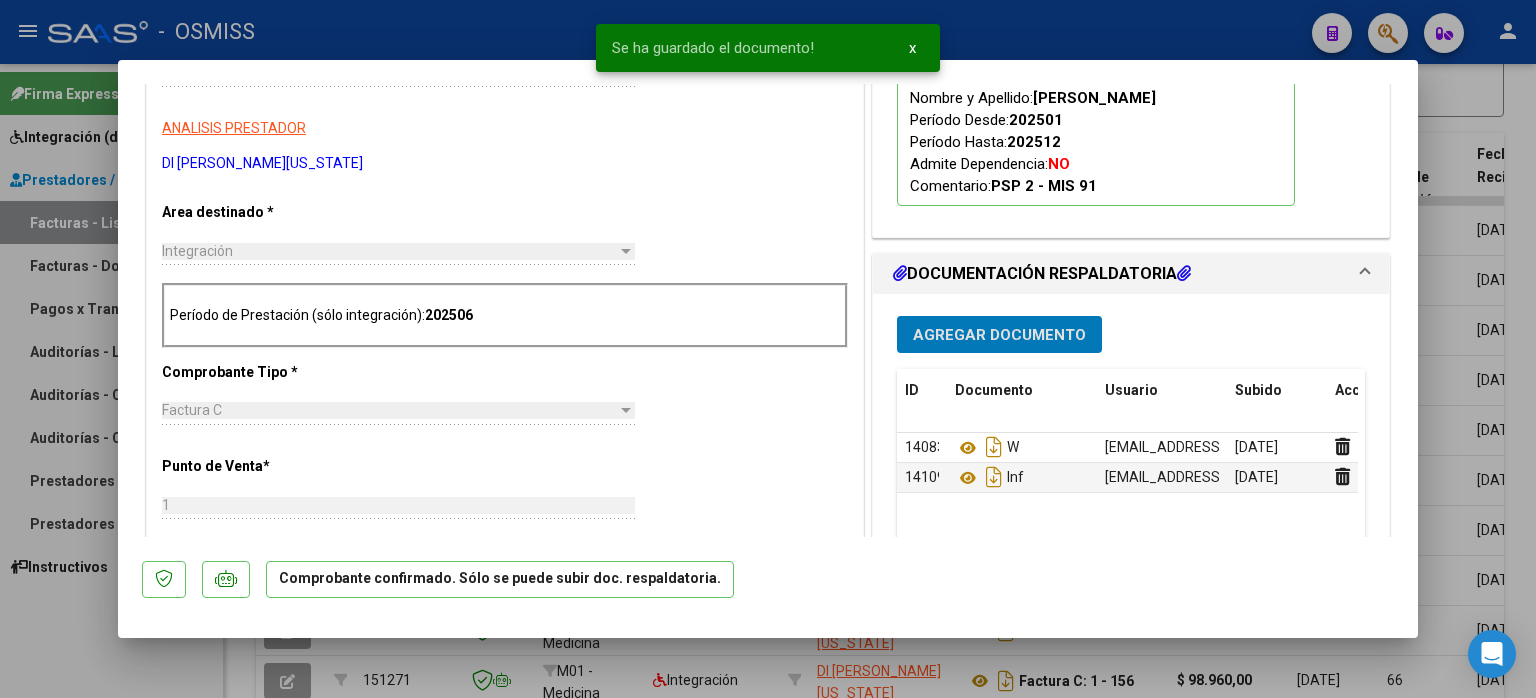 type 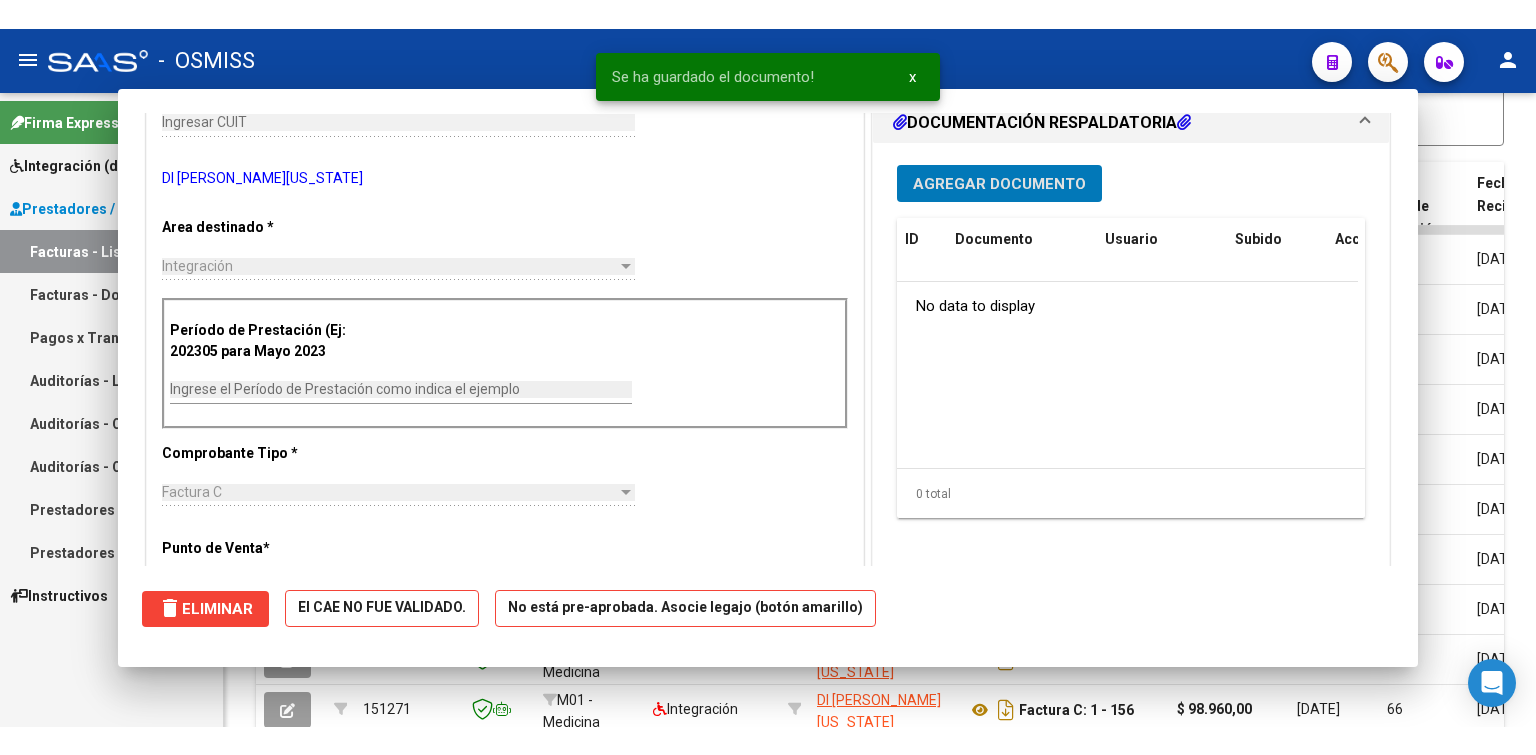 scroll, scrollTop: 0, scrollLeft: 0, axis: both 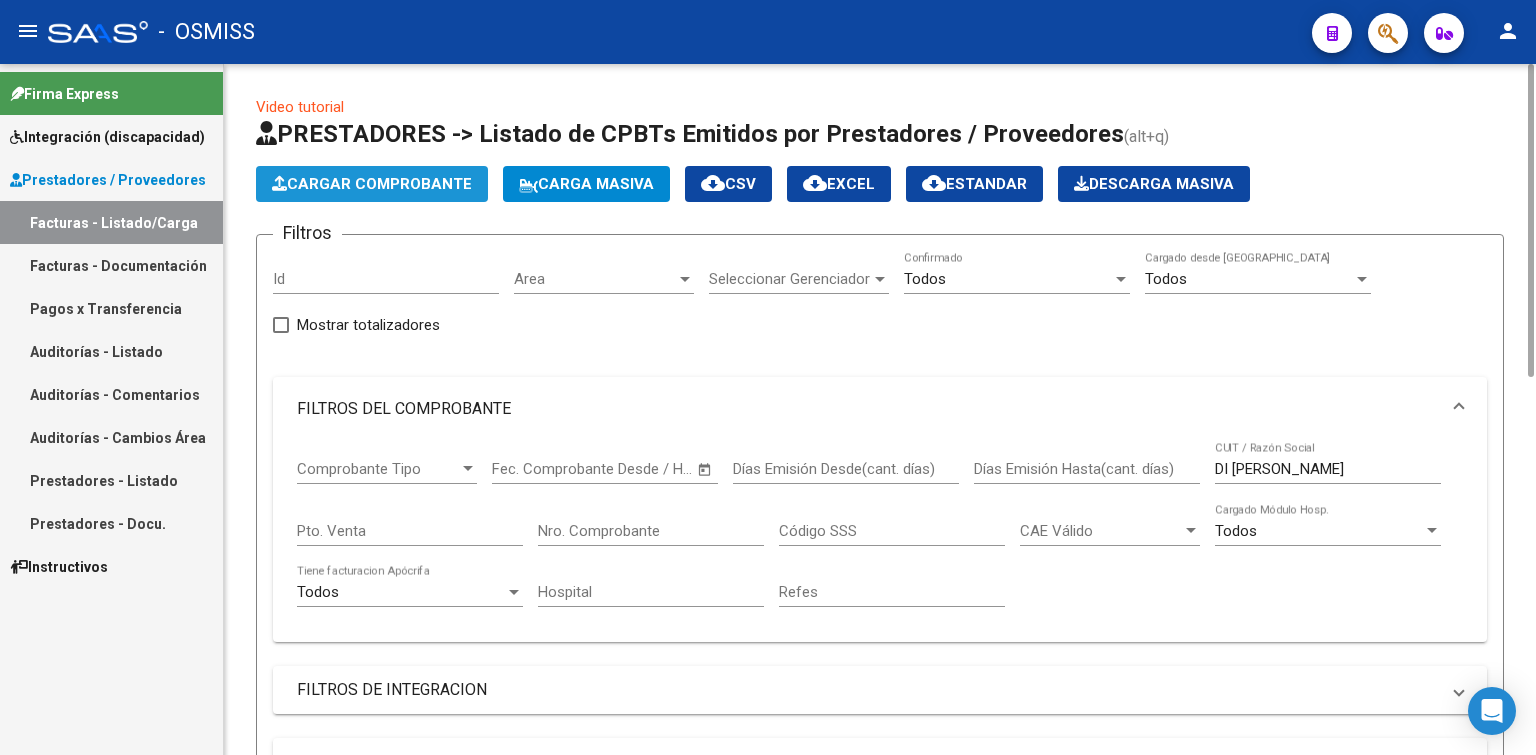 click on "Cargar Comprobante" 